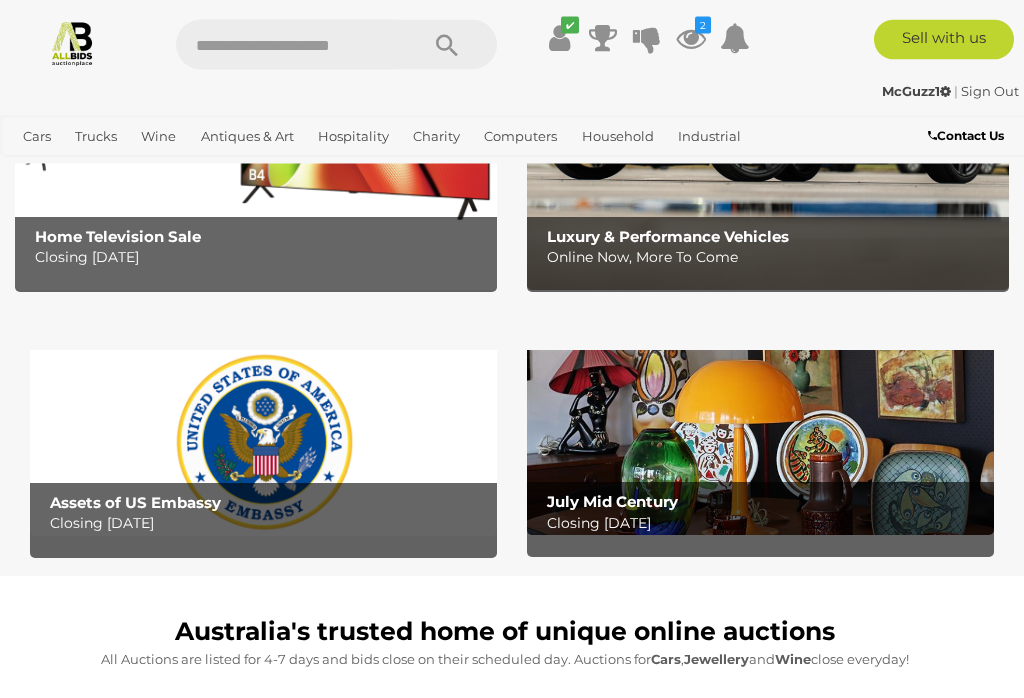 scroll, scrollTop: 351, scrollLeft: 0, axis: vertical 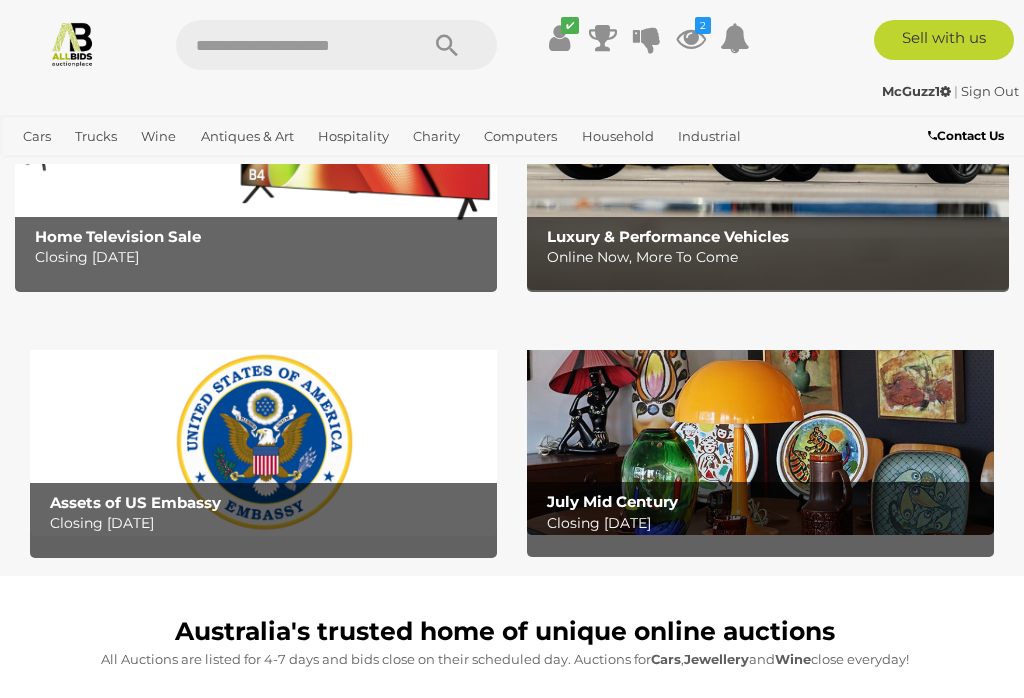 click on "Closing Wednesday 16th July" at bounding box center [268, 523] 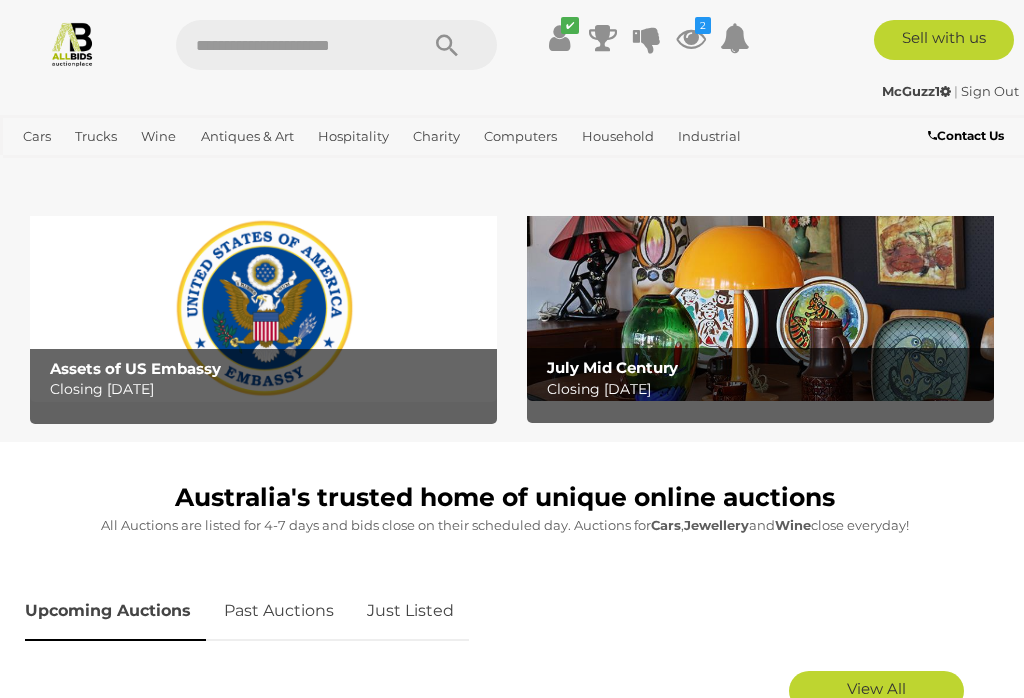 scroll, scrollTop: 0, scrollLeft: 0, axis: both 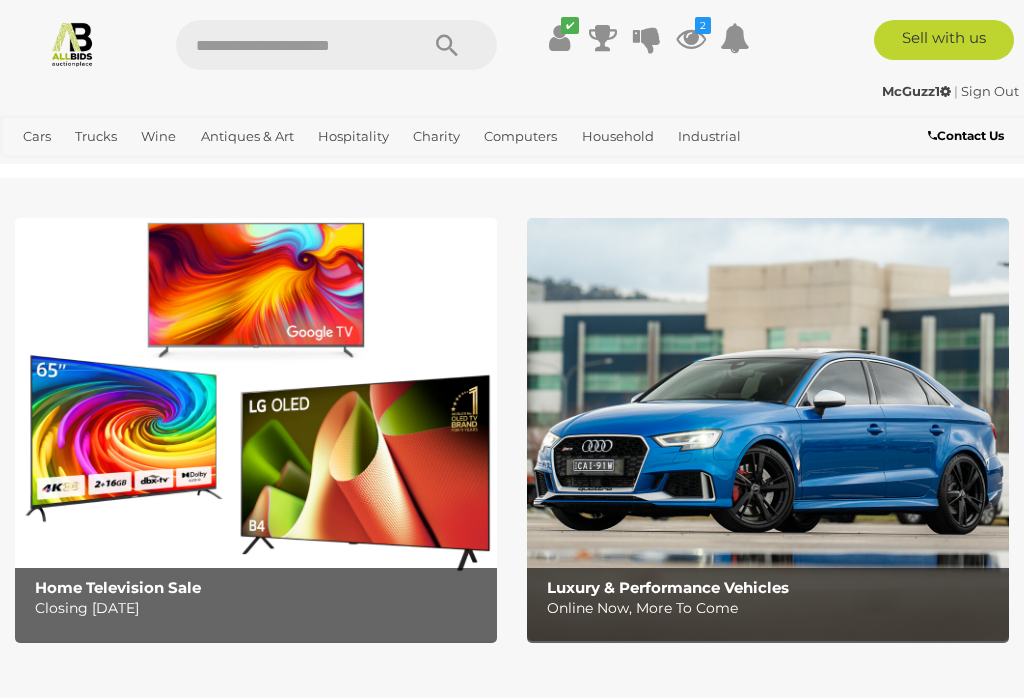click on "Watches" at bounding box center [0, 0] 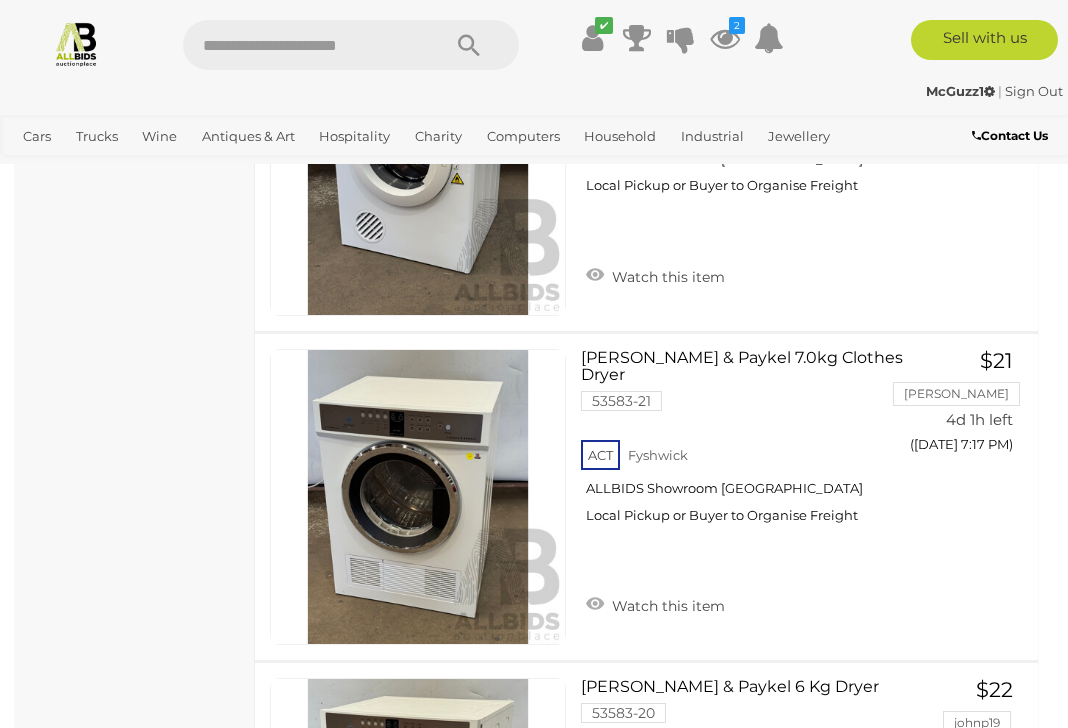 scroll, scrollTop: 0, scrollLeft: 0, axis: both 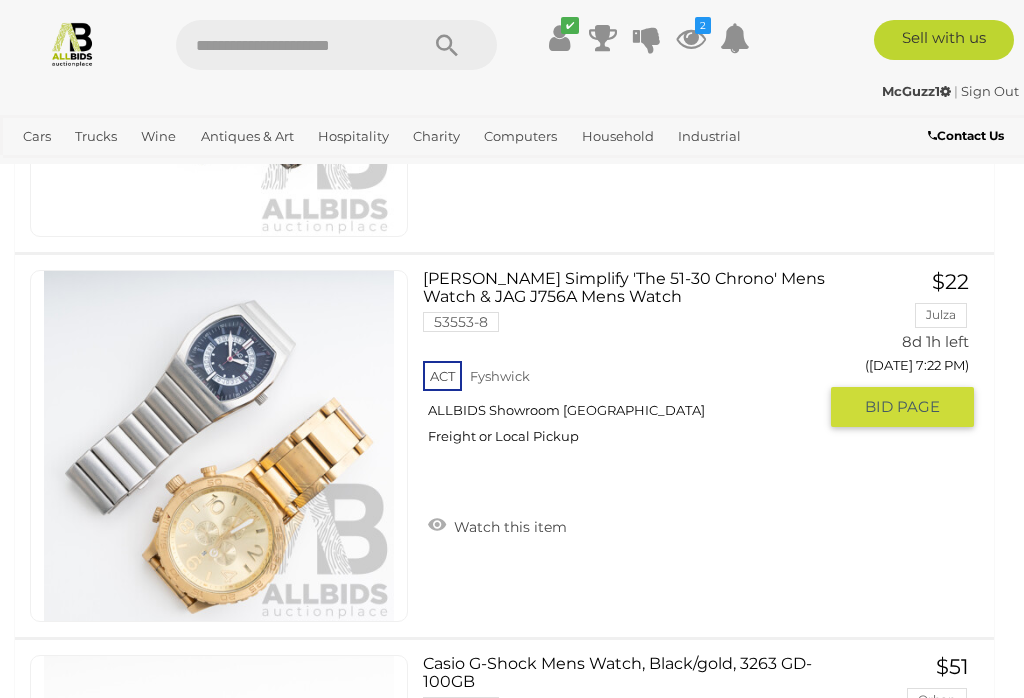 click at bounding box center [219, 446] 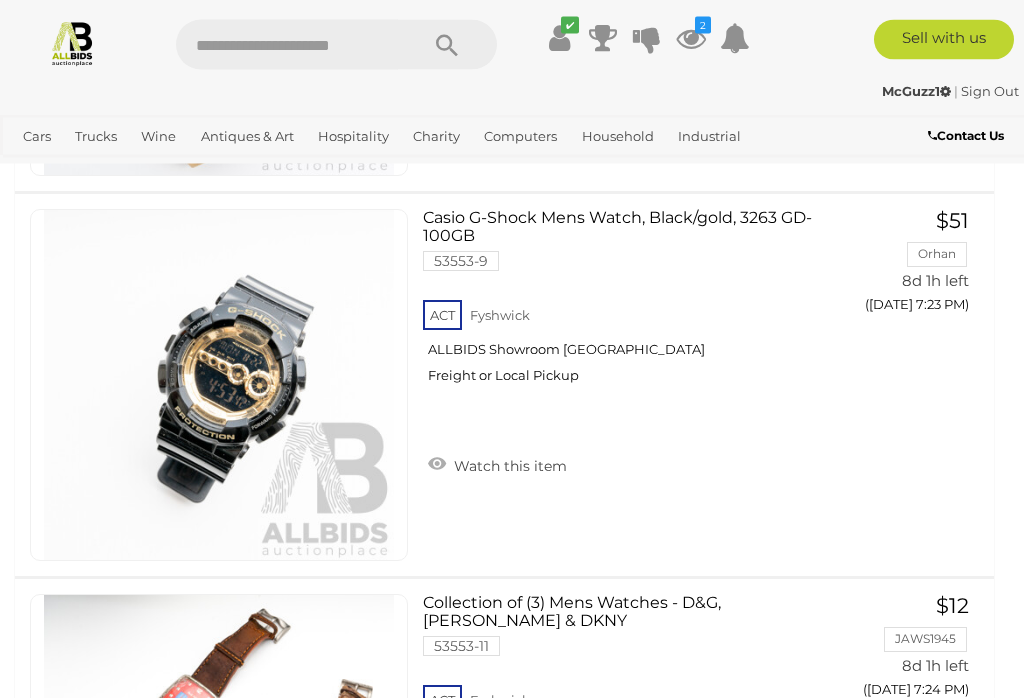 scroll, scrollTop: 1530, scrollLeft: 0, axis: vertical 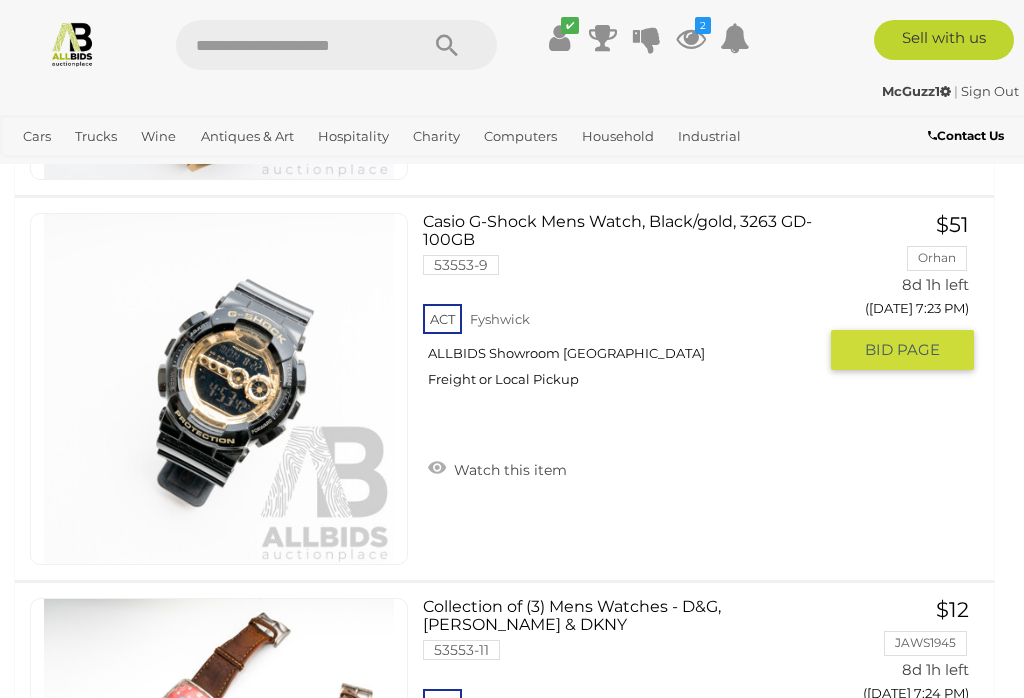 click at bounding box center [219, 389] 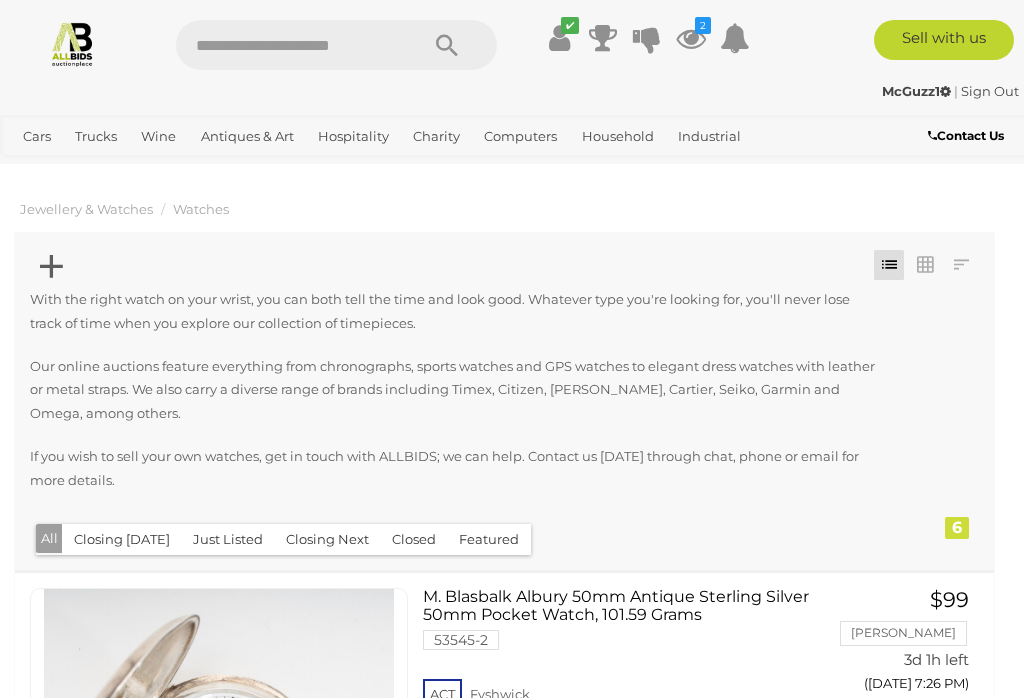 scroll, scrollTop: 1562, scrollLeft: 0, axis: vertical 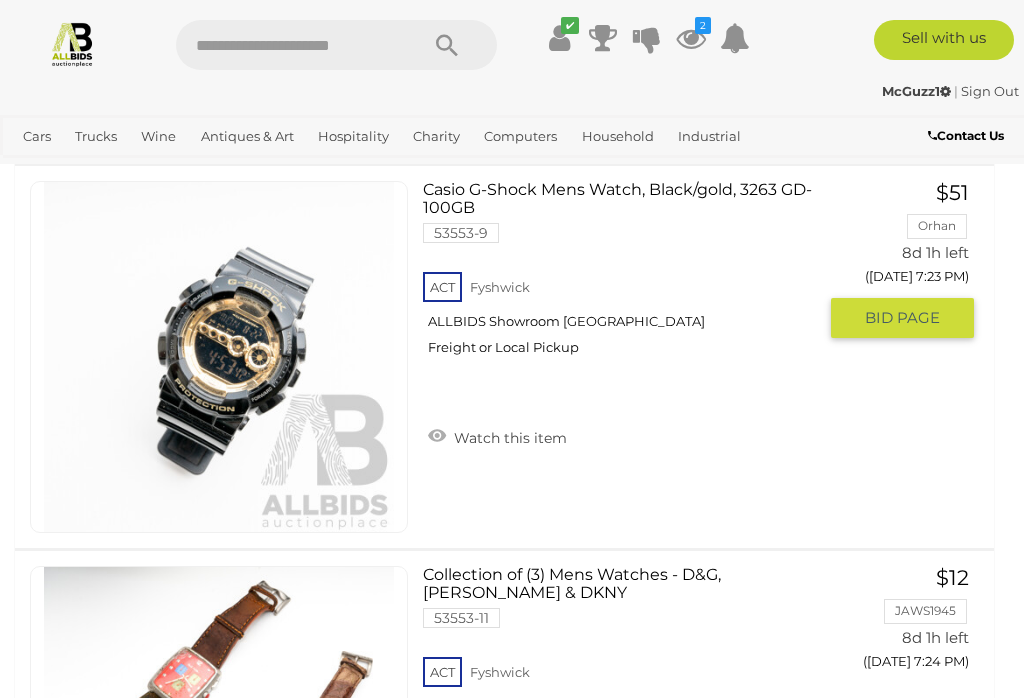 click on "Watch this item" at bounding box center [497, 436] 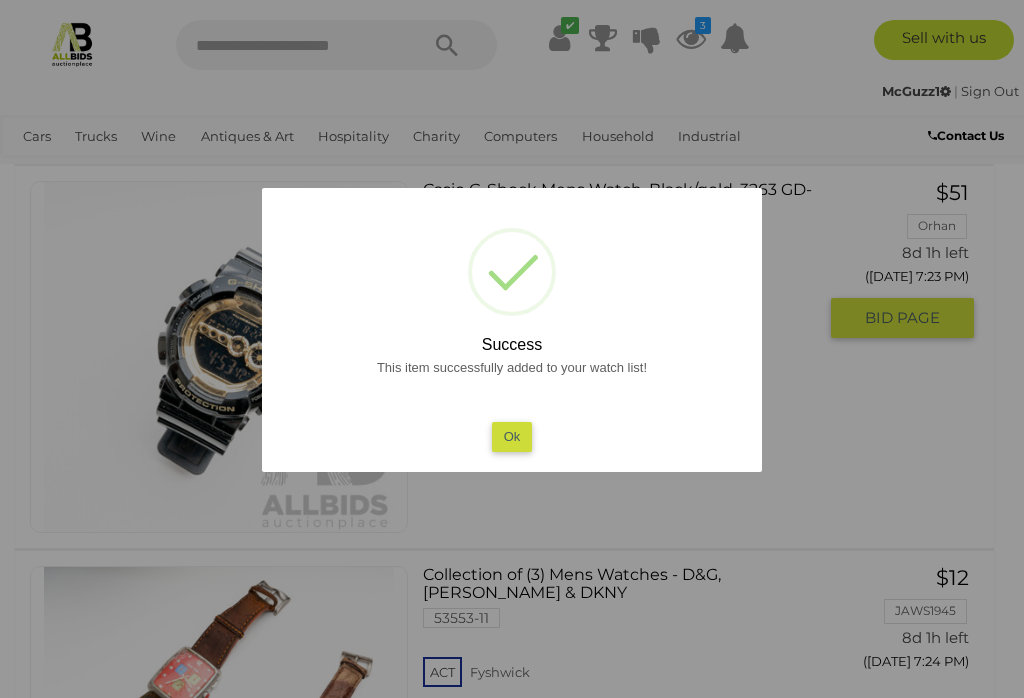 click on "Ok" at bounding box center (512, 436) 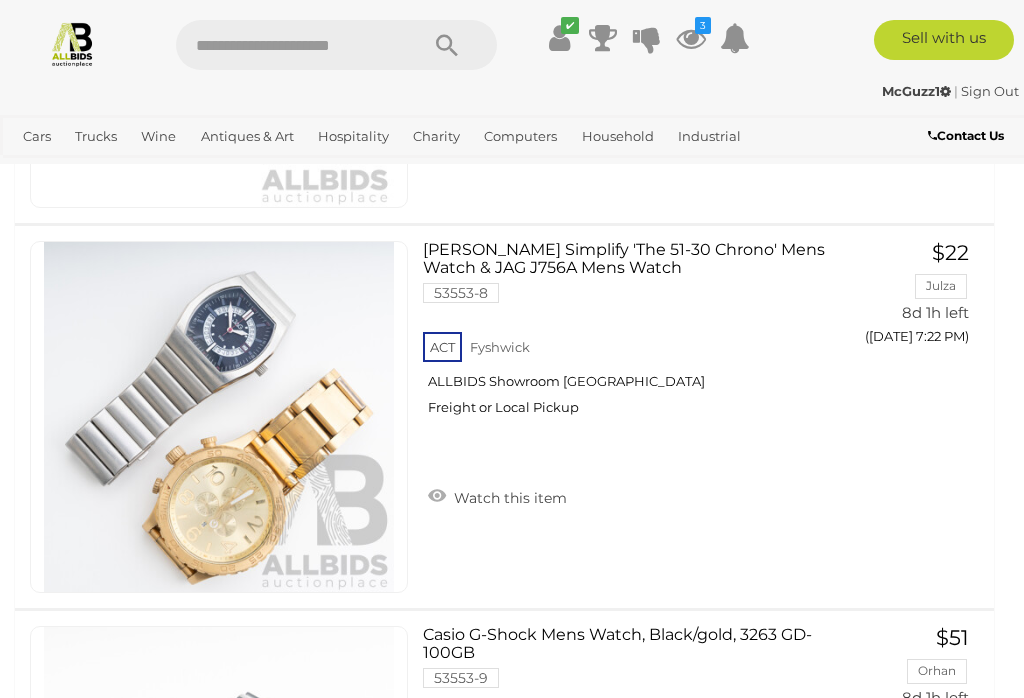 scroll, scrollTop: 1114, scrollLeft: 0, axis: vertical 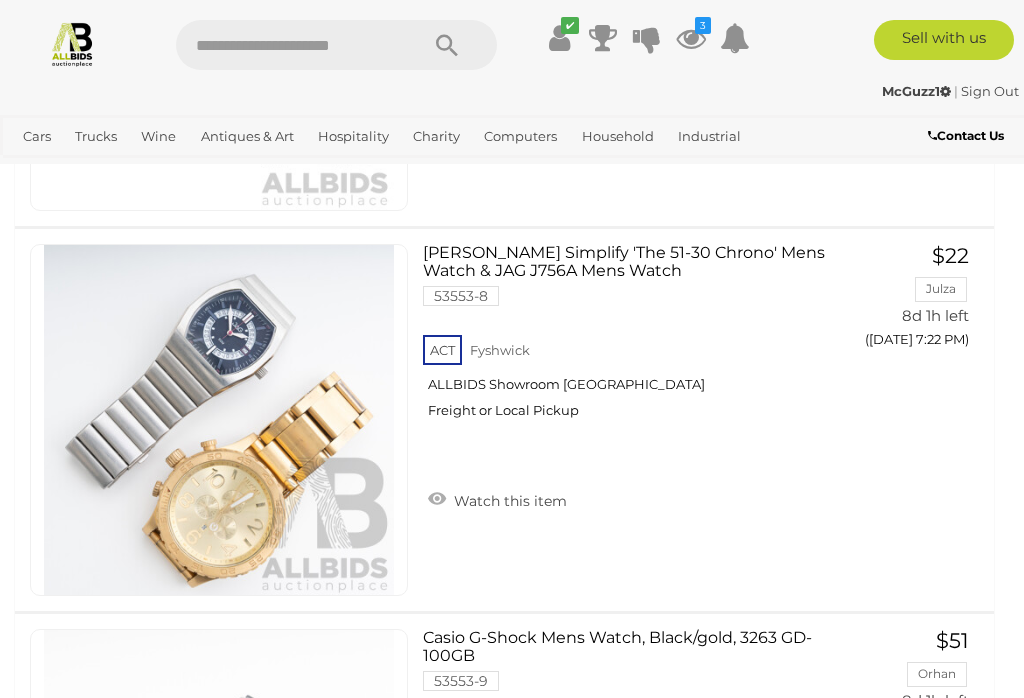click on "Tools & Hardware" at bounding box center [0, 0] 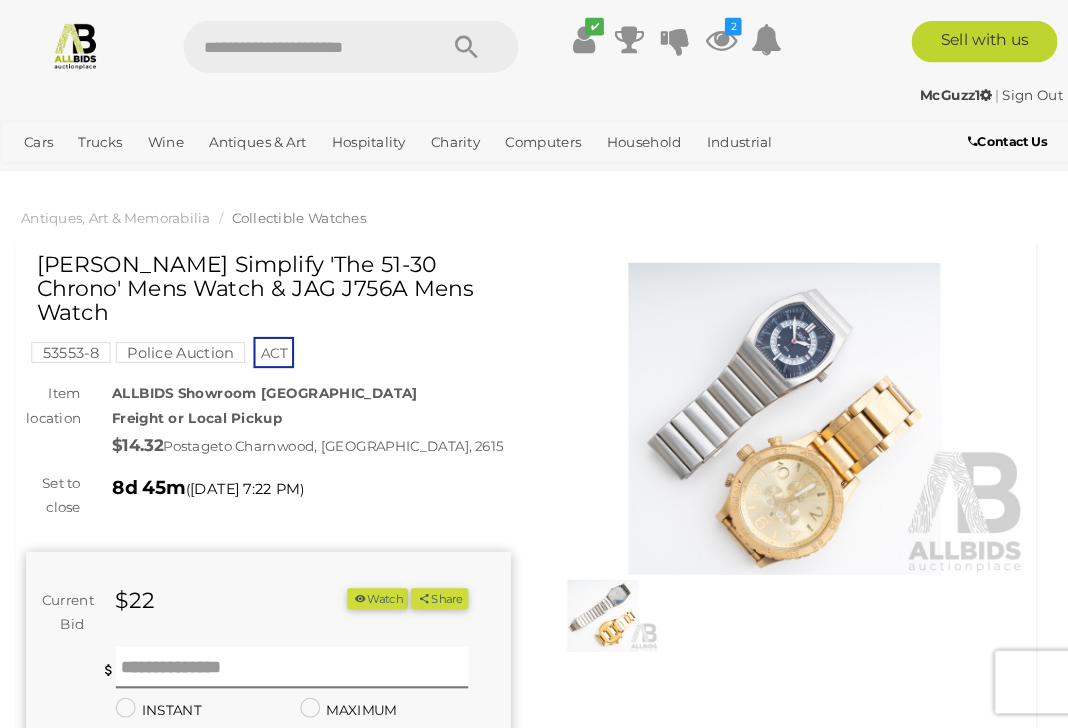 scroll, scrollTop: 3, scrollLeft: 0, axis: vertical 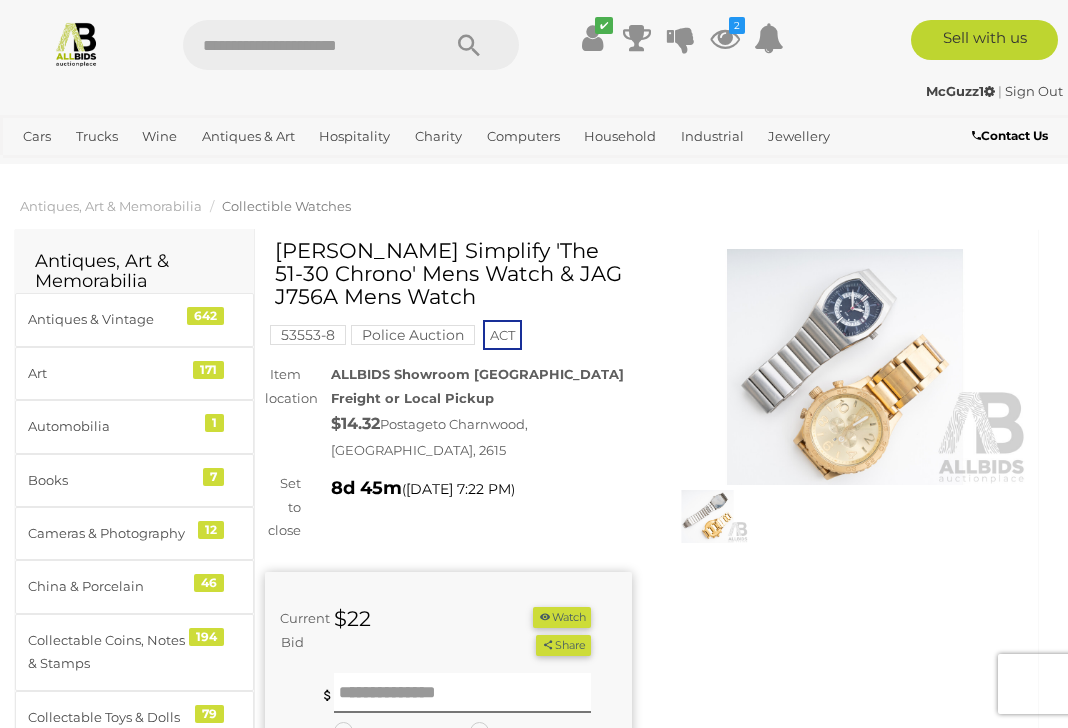 click at bounding box center (845, 393) 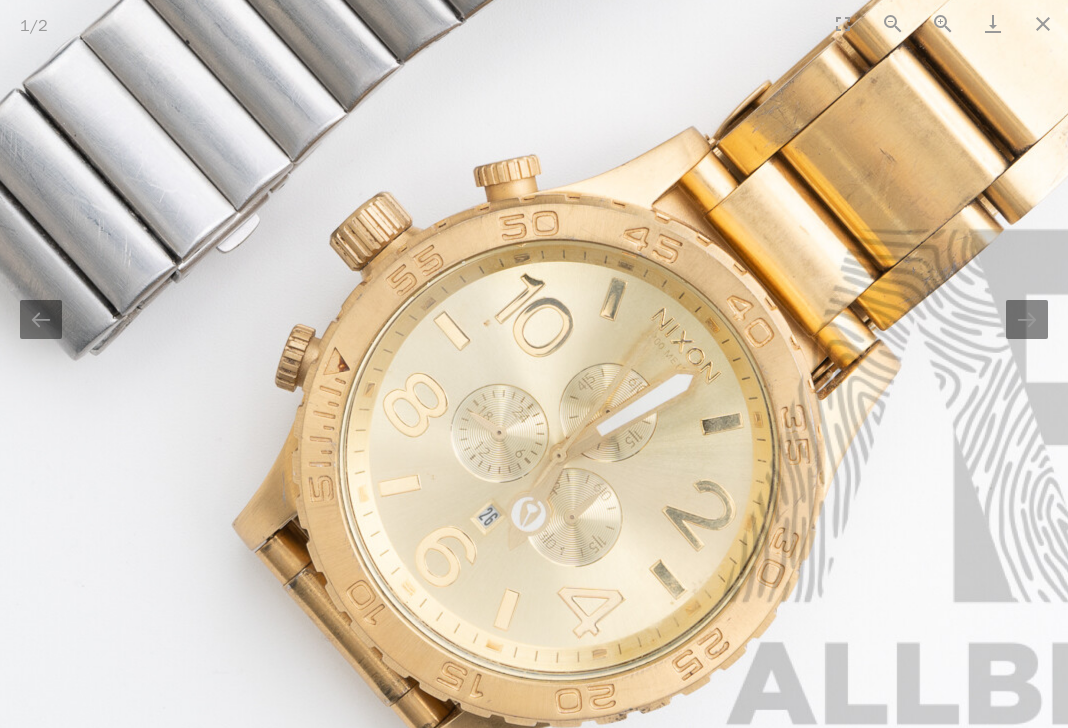 click at bounding box center (1043, 23) 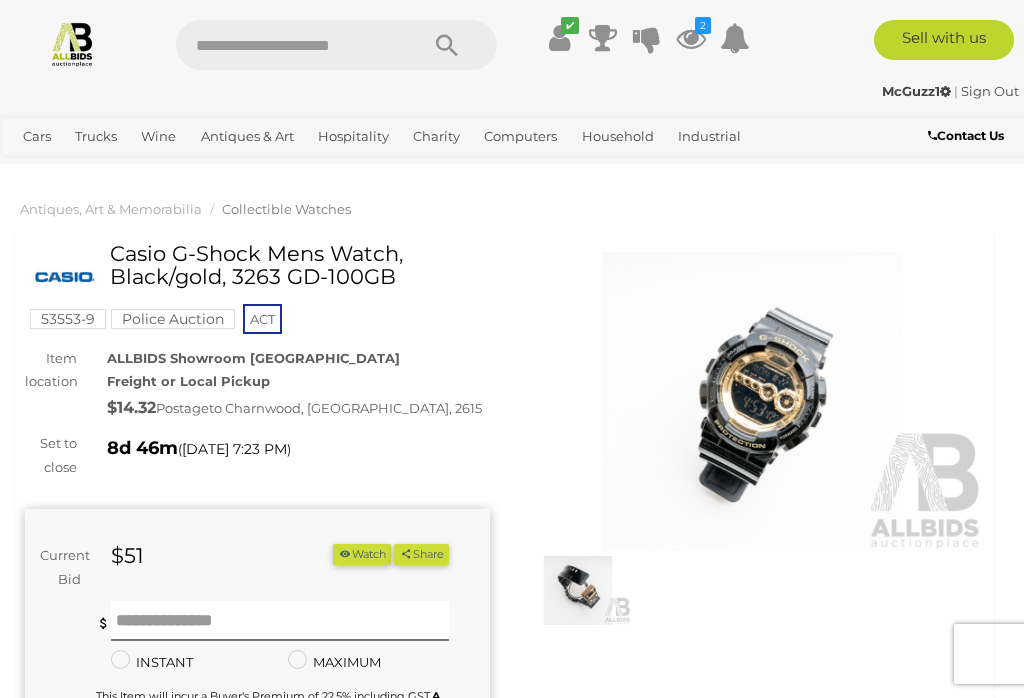scroll, scrollTop: 0, scrollLeft: 0, axis: both 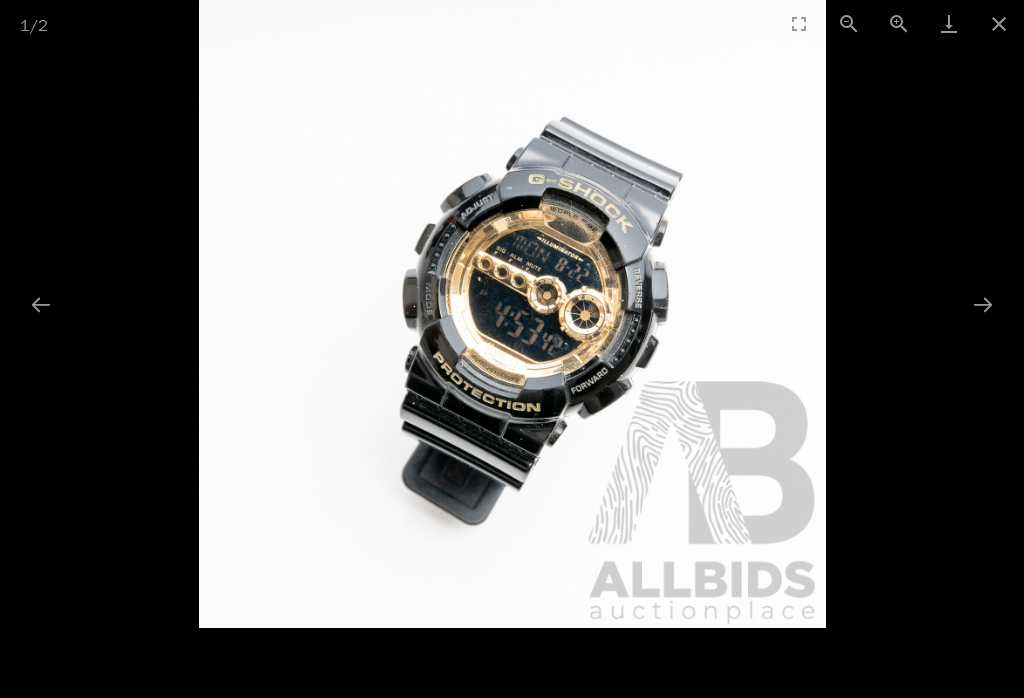 click at bounding box center (999, 23) 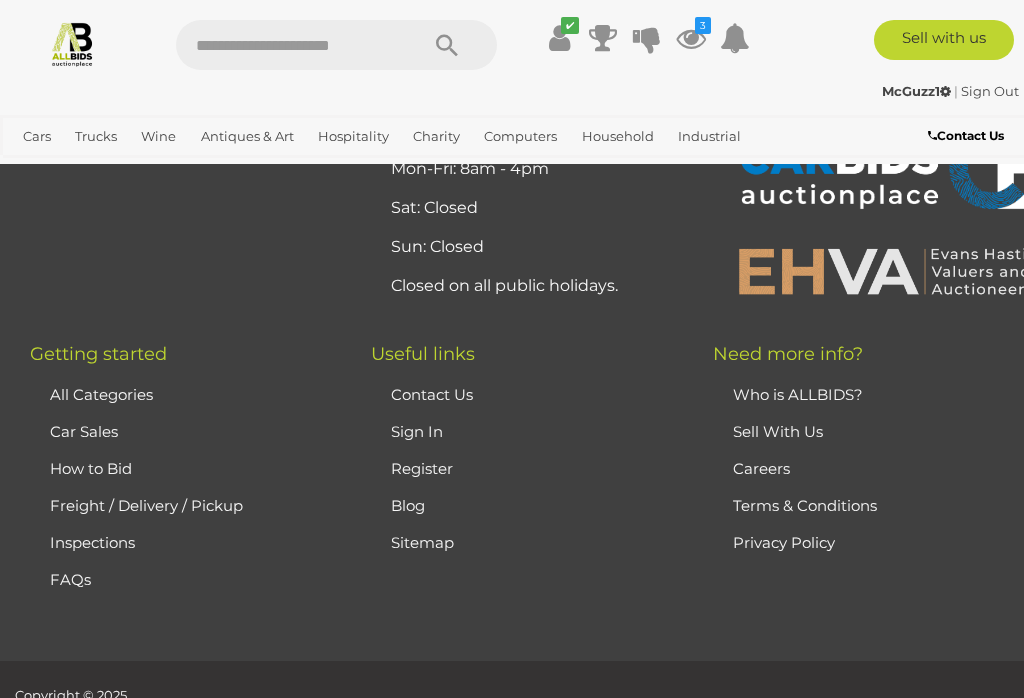 scroll, scrollTop: 20055, scrollLeft: 0, axis: vertical 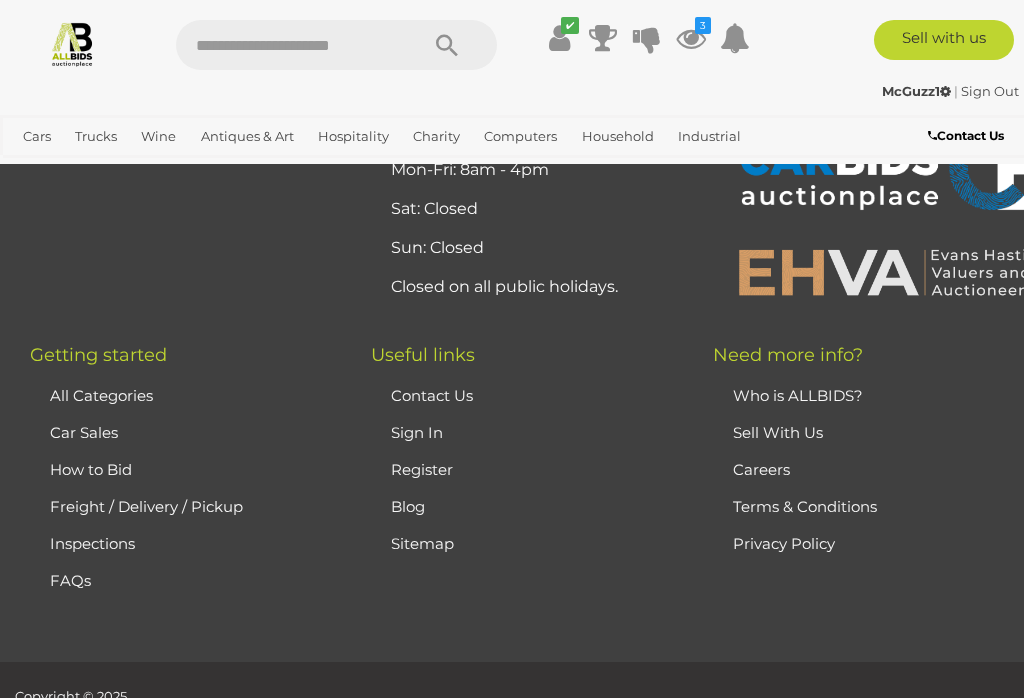 click on "Cafe/Restaurant Furniture" at bounding box center (0, 0) 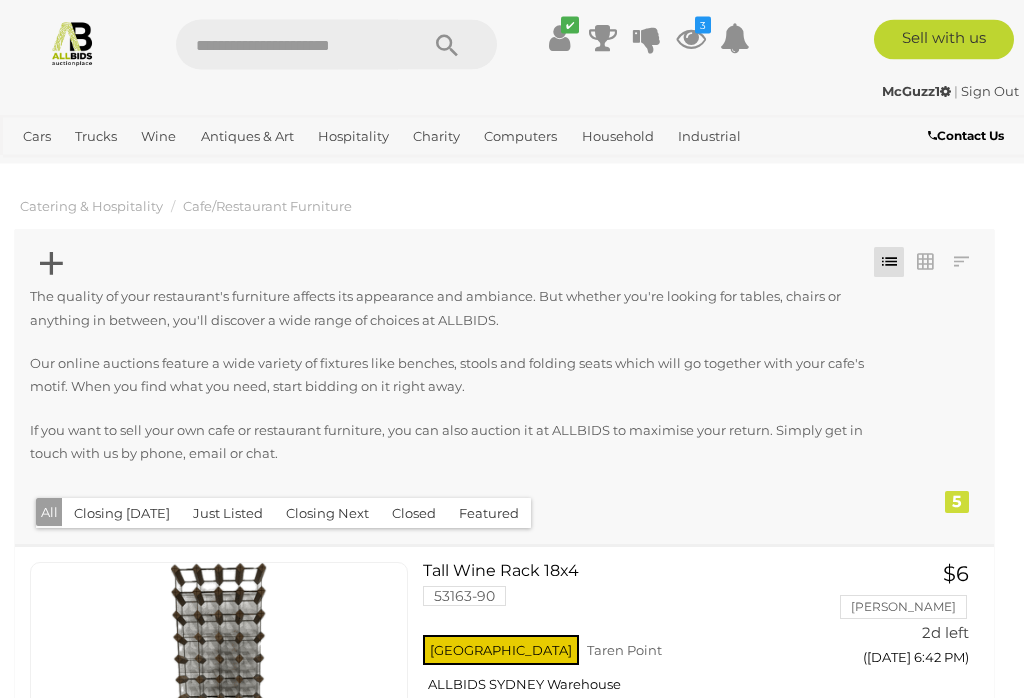 scroll, scrollTop: 0, scrollLeft: 0, axis: both 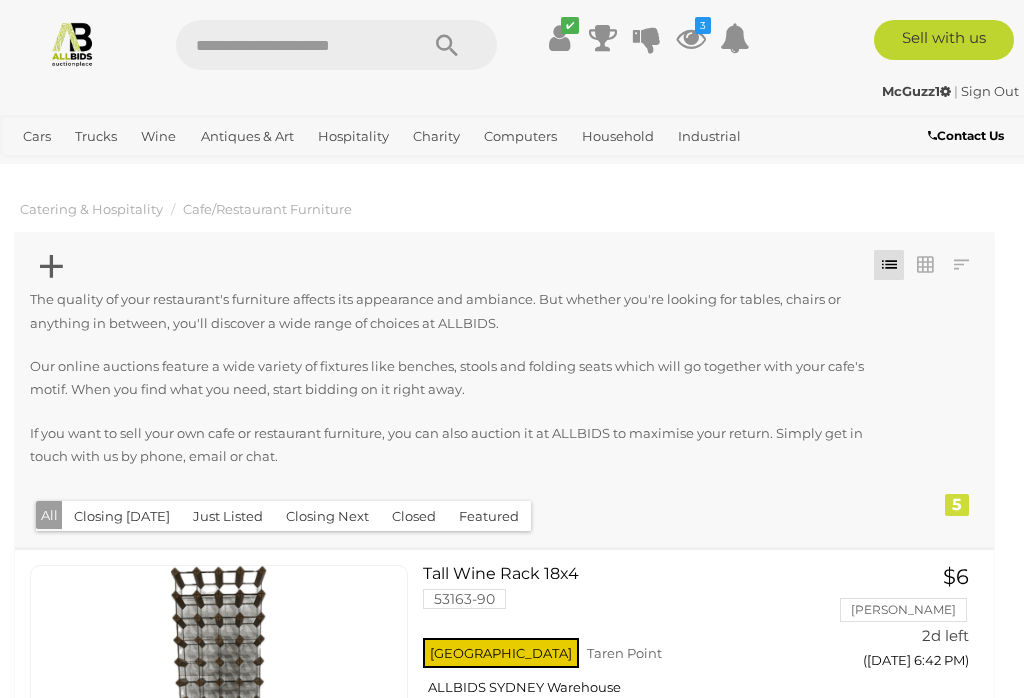 click on "Cooking" at bounding box center (0, 0) 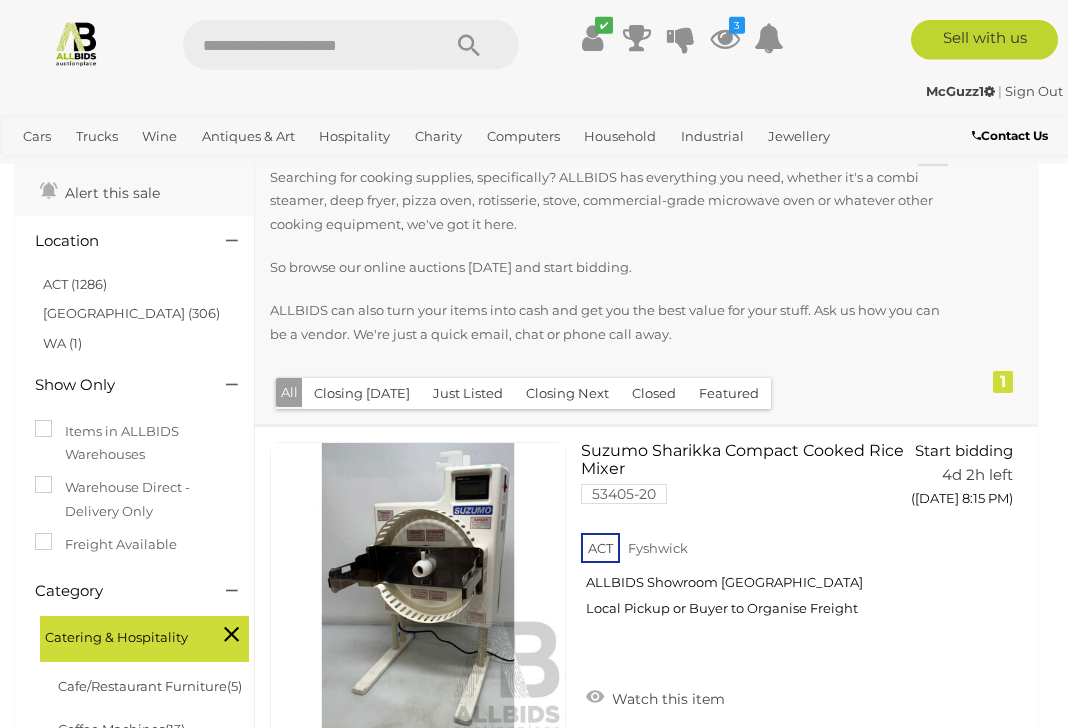 scroll, scrollTop: 115, scrollLeft: 0, axis: vertical 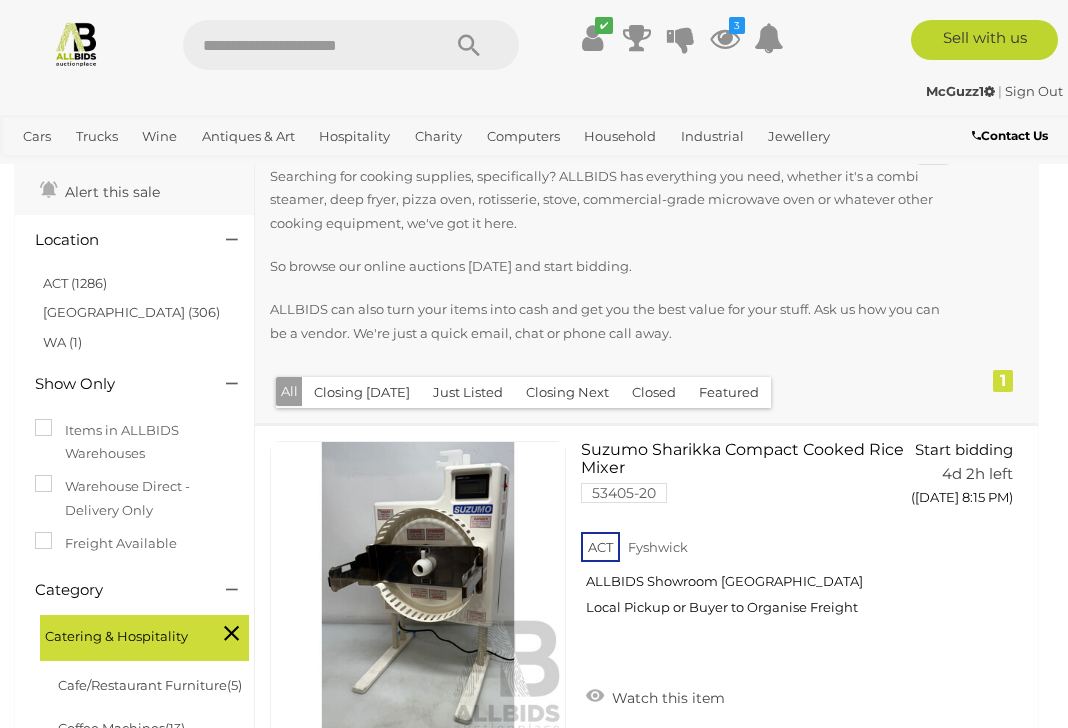 click on "Tablets" at bounding box center [0, 0] 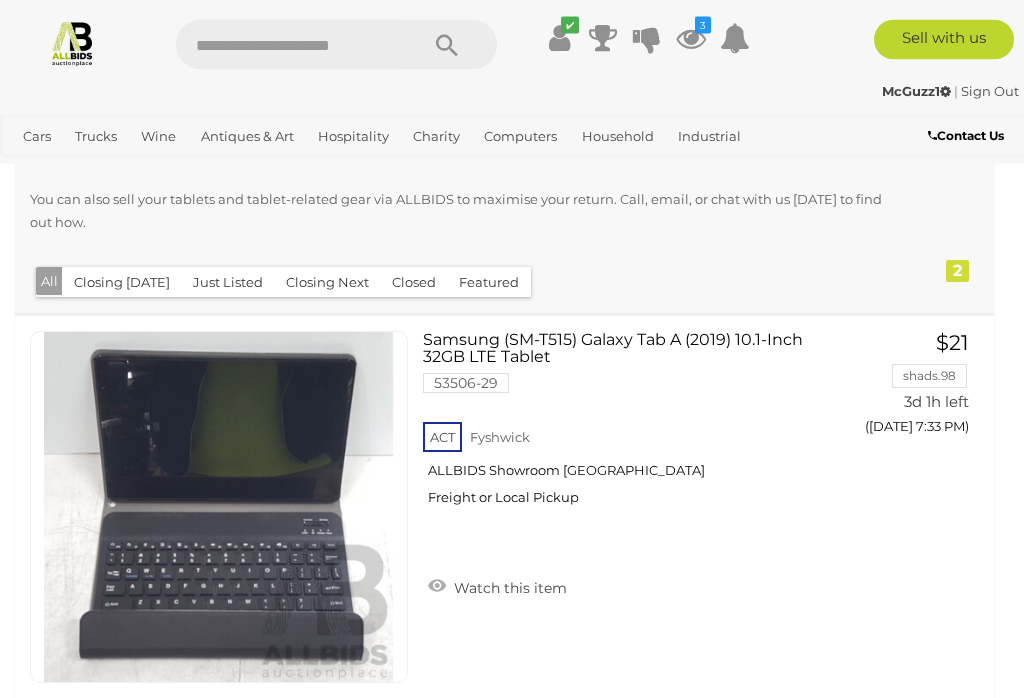 scroll, scrollTop: 234, scrollLeft: 0, axis: vertical 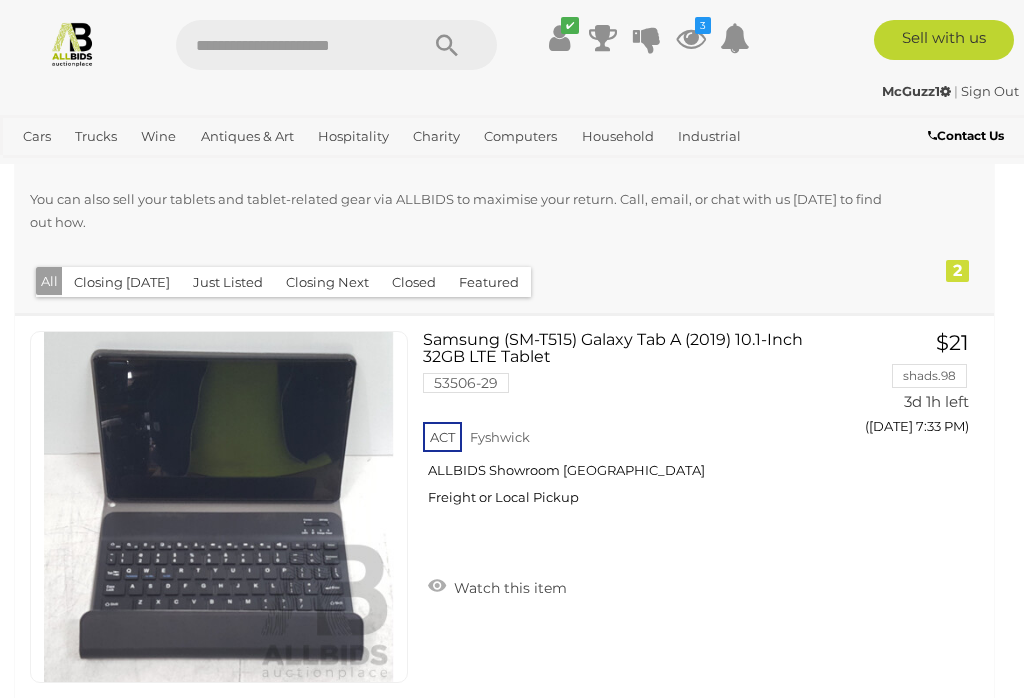 click on "Apple" at bounding box center [0, 0] 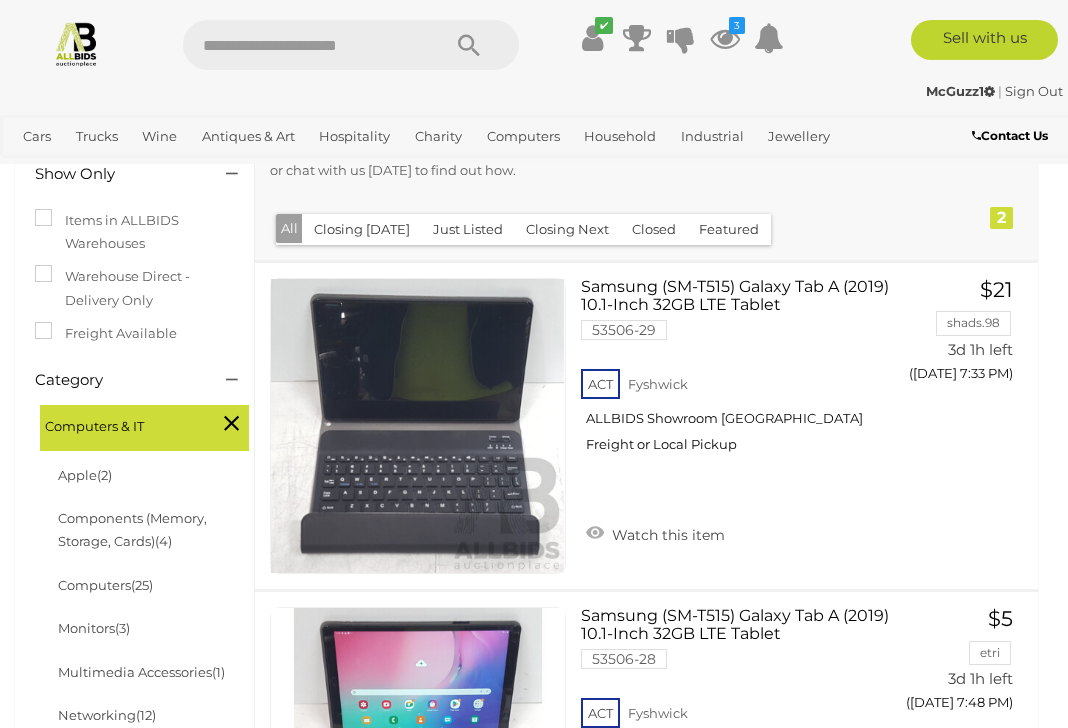 scroll, scrollTop: 326, scrollLeft: 0, axis: vertical 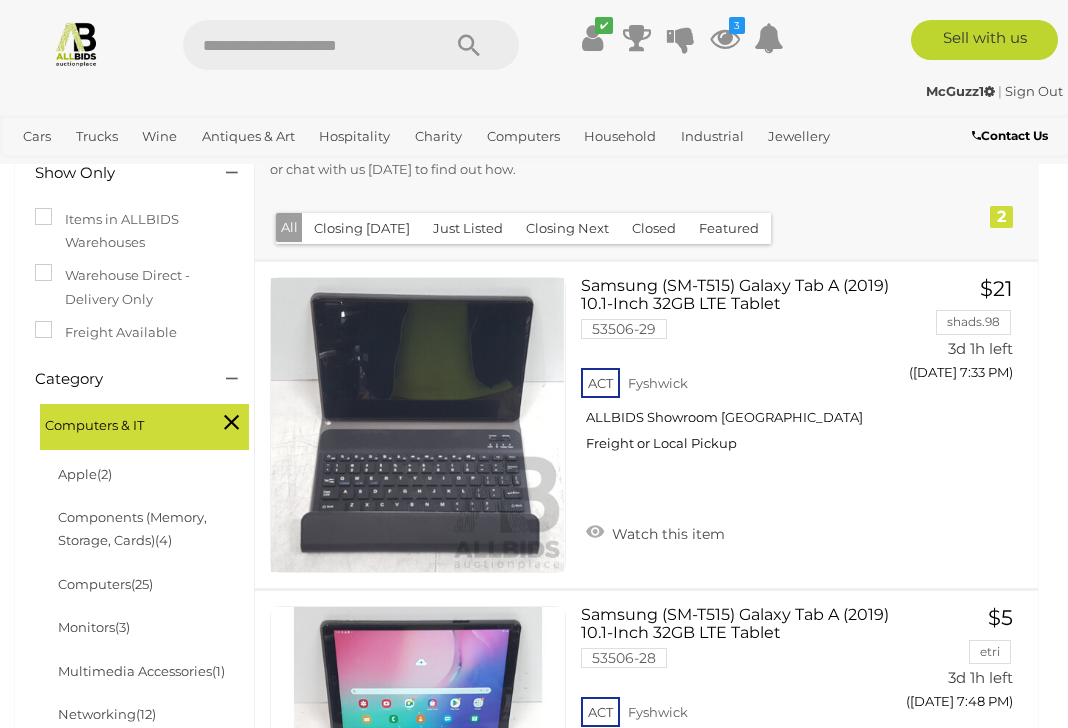 click on "Science & Nature" at bounding box center [0, 0] 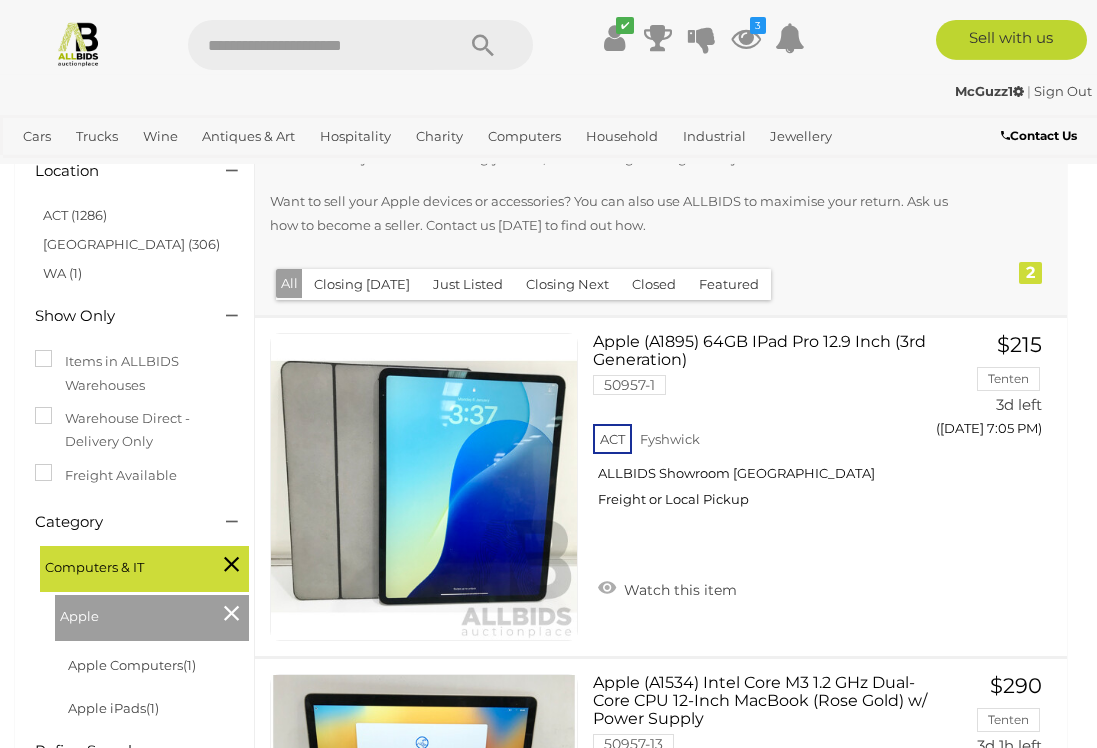 scroll, scrollTop: 224, scrollLeft: 0, axis: vertical 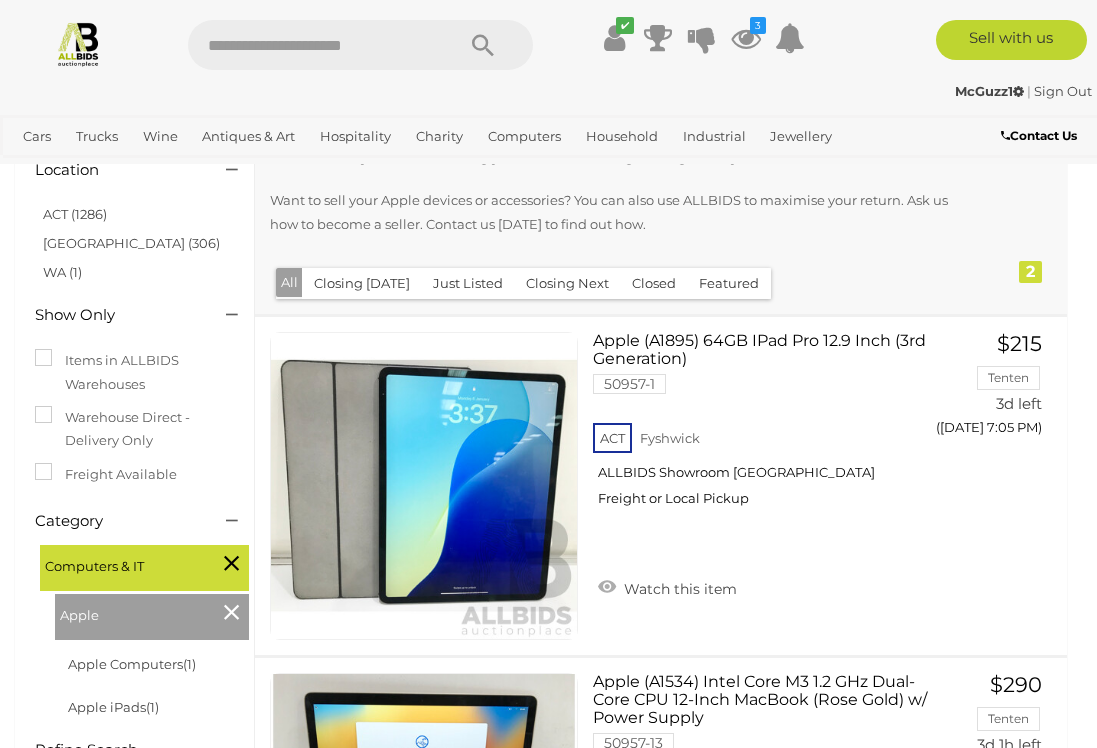 click on "Tablets" at bounding box center (0, 0) 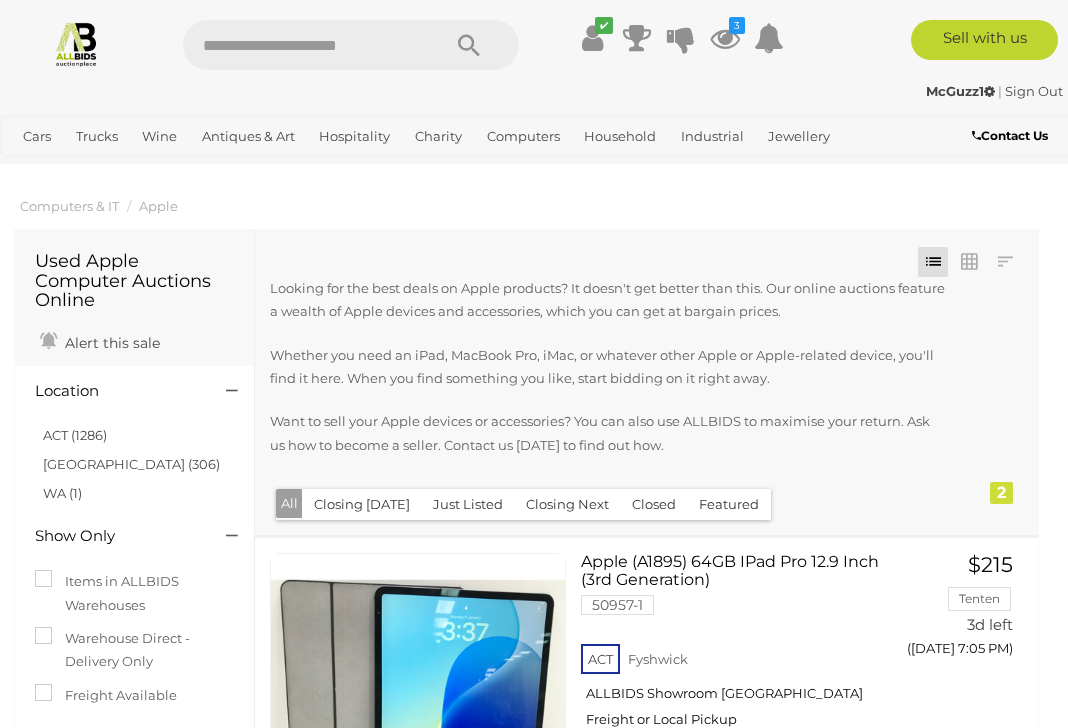 scroll, scrollTop: 43, scrollLeft: 0, axis: vertical 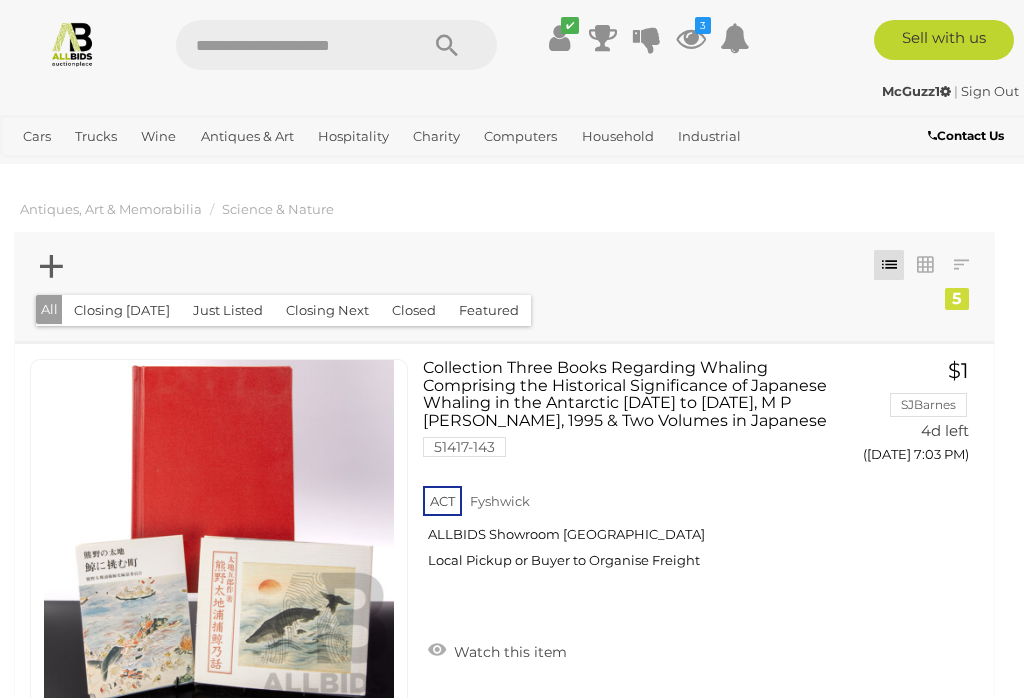 click on "Pop Culture Collectables" at bounding box center (0, 0) 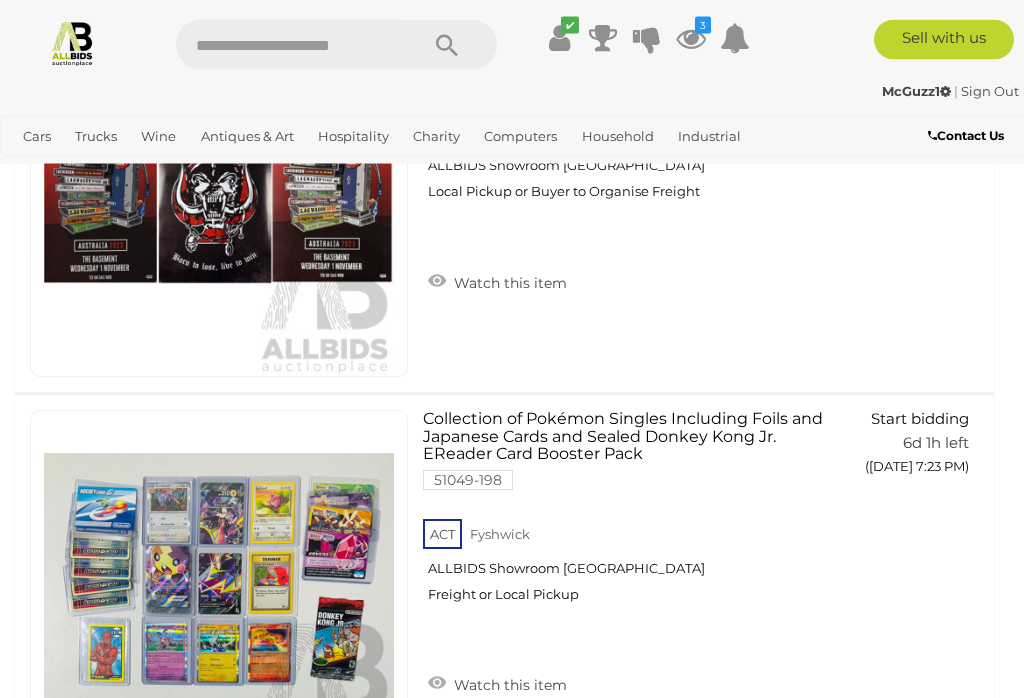 scroll, scrollTop: 719, scrollLeft: 0, axis: vertical 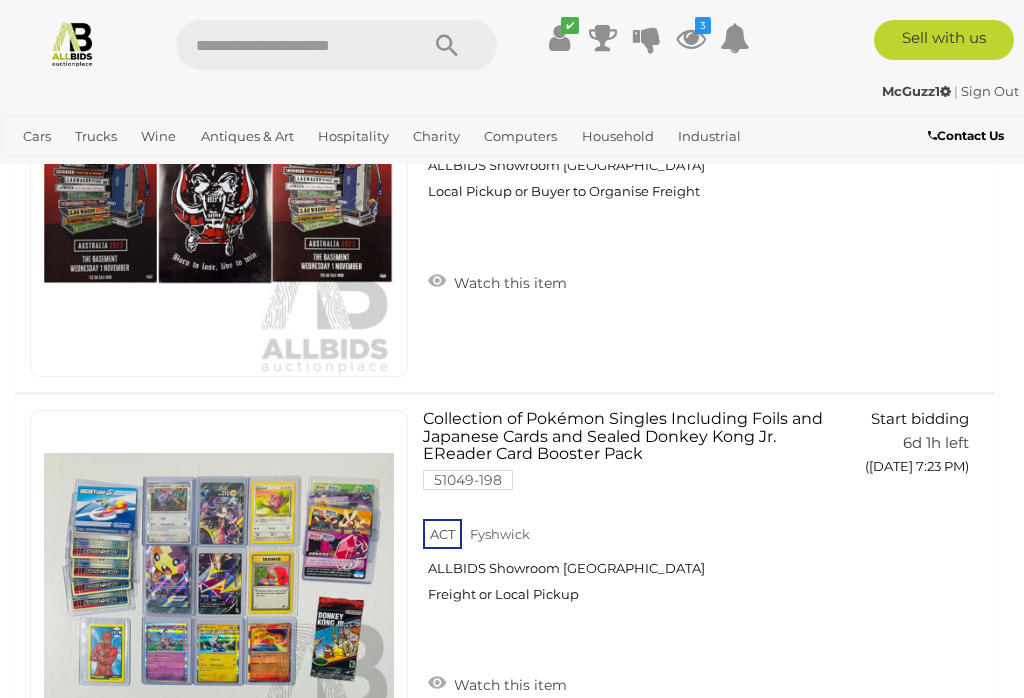 click on "Food Preparation" at bounding box center [0, 0] 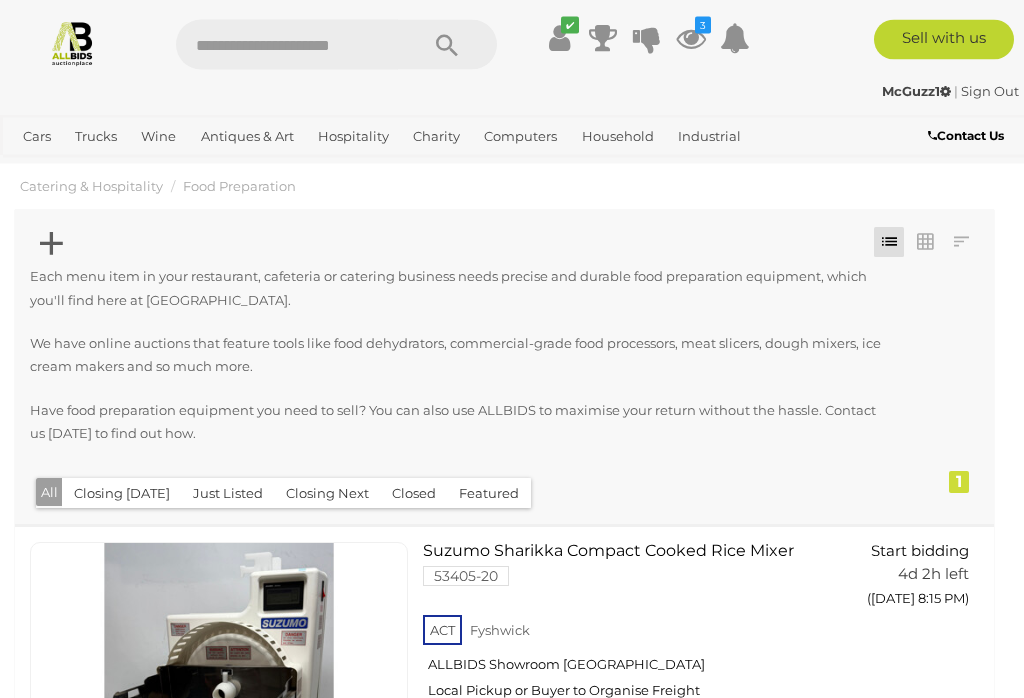 scroll, scrollTop: 0, scrollLeft: 0, axis: both 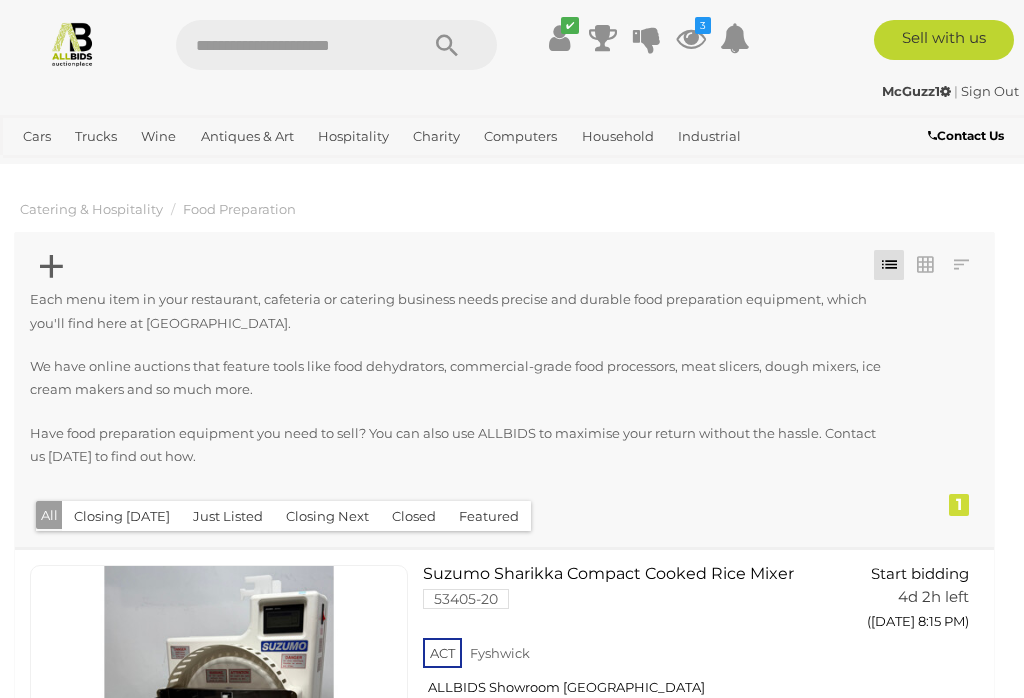 click on "Home Electronics & Entertainment" at bounding box center [0, 0] 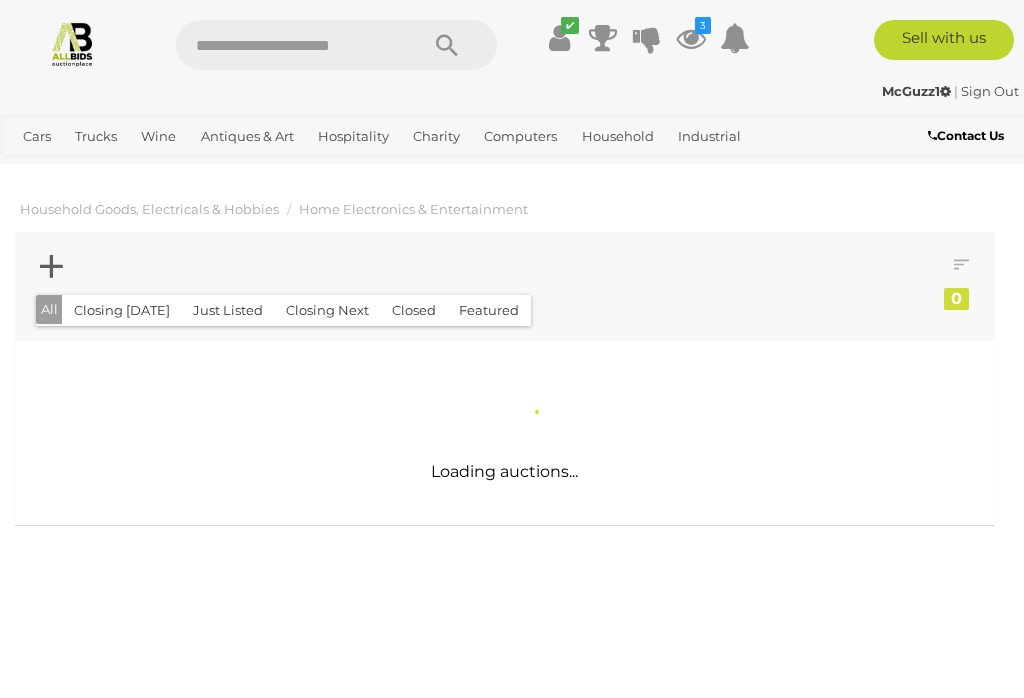 scroll, scrollTop: 0, scrollLeft: 0, axis: both 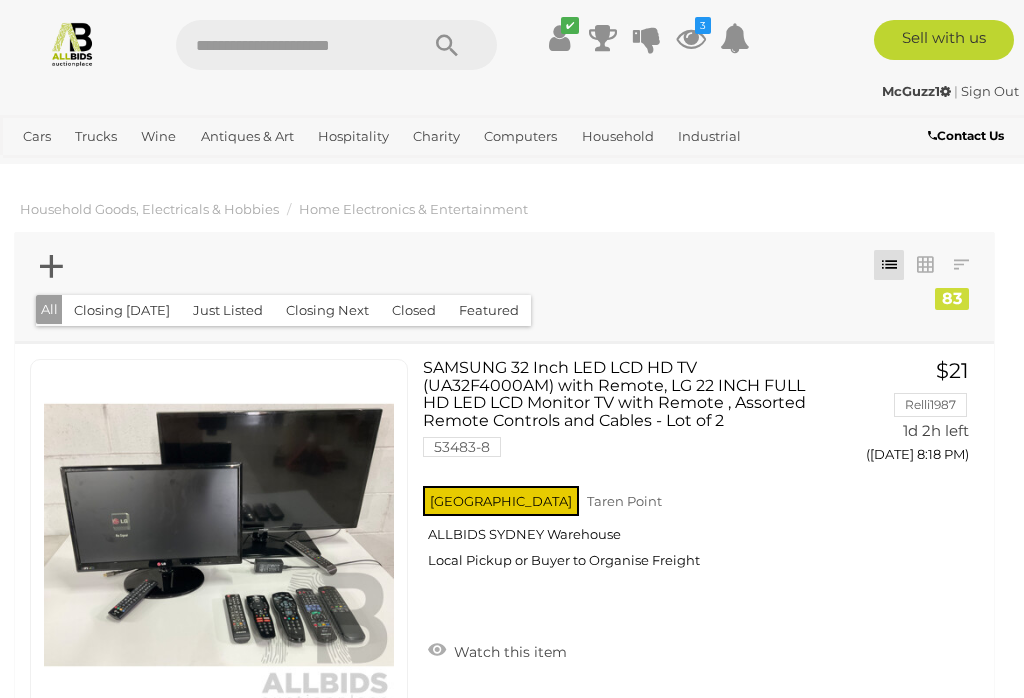 click at bounding box center [504, 267] 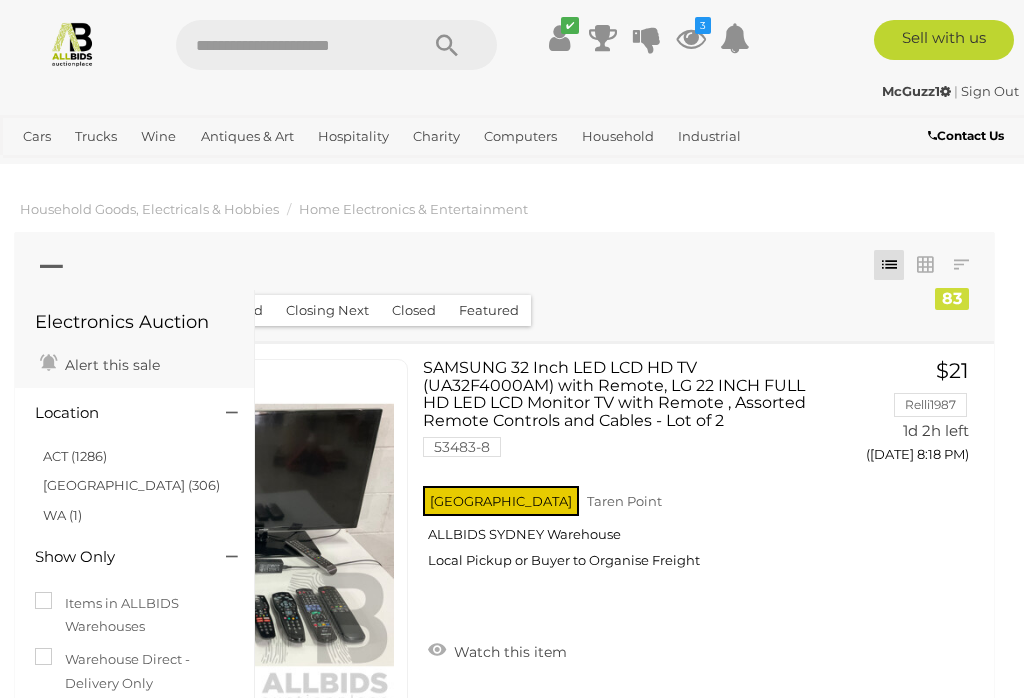 click on "ACT (1286)" at bounding box center [75, 456] 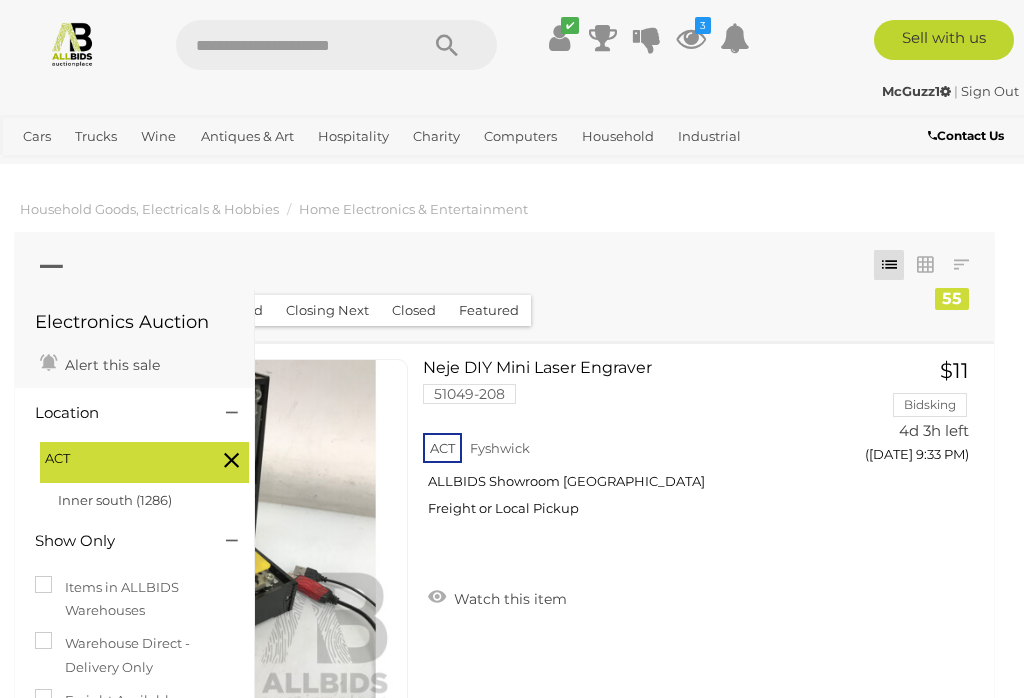 click at bounding box center (504, 267) 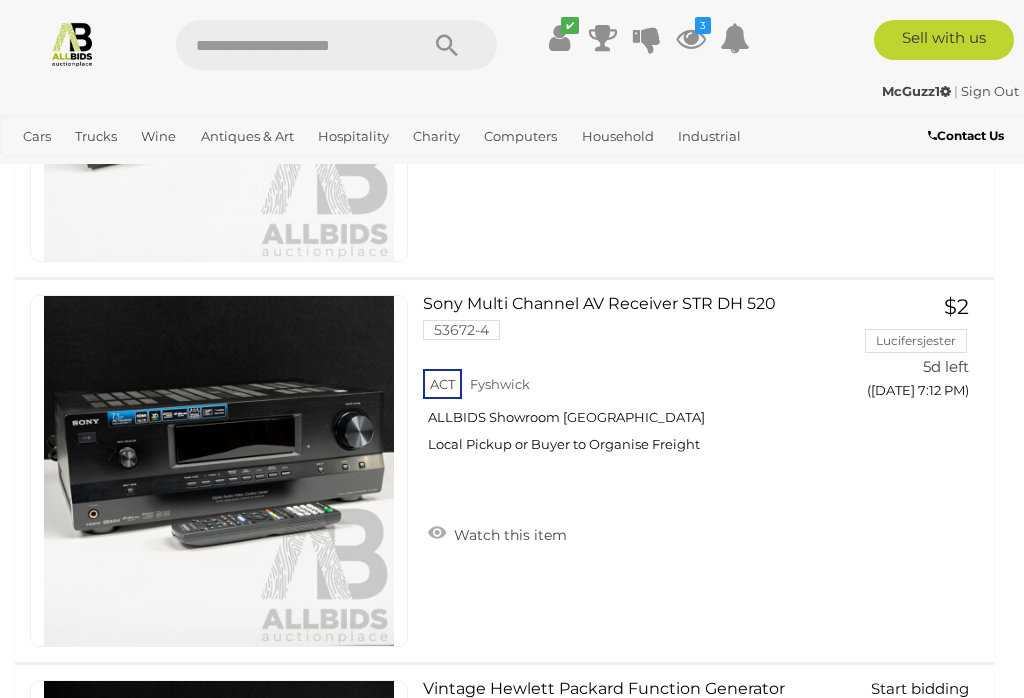 scroll, scrollTop: 15072, scrollLeft: 0, axis: vertical 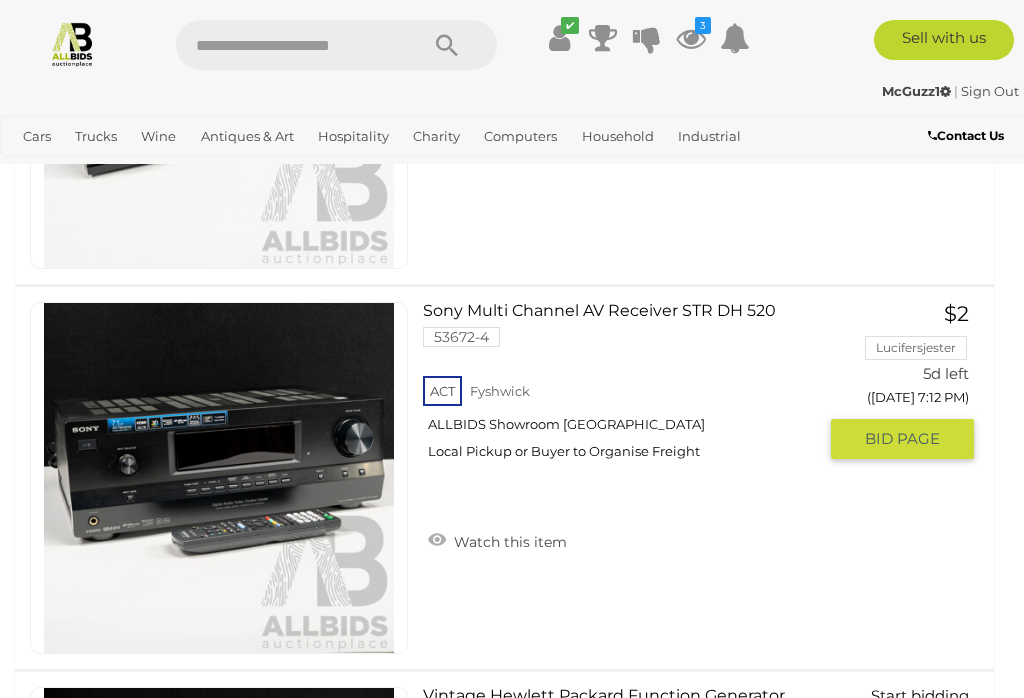 click at bounding box center (219, 478) 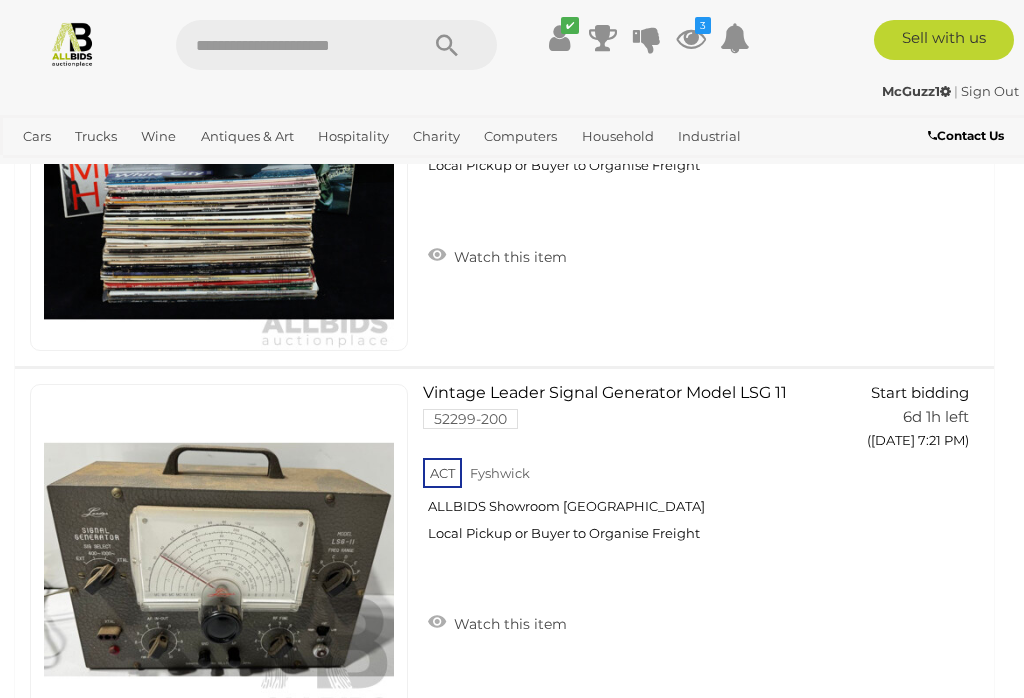scroll, scrollTop: 18902, scrollLeft: 0, axis: vertical 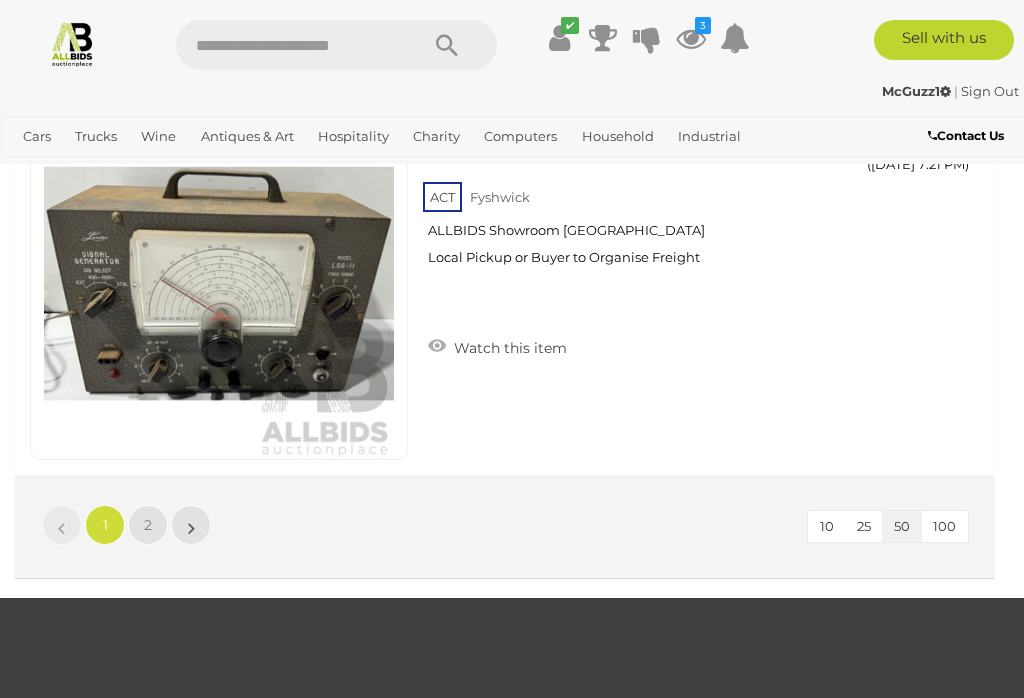 click on "2" at bounding box center [148, 525] 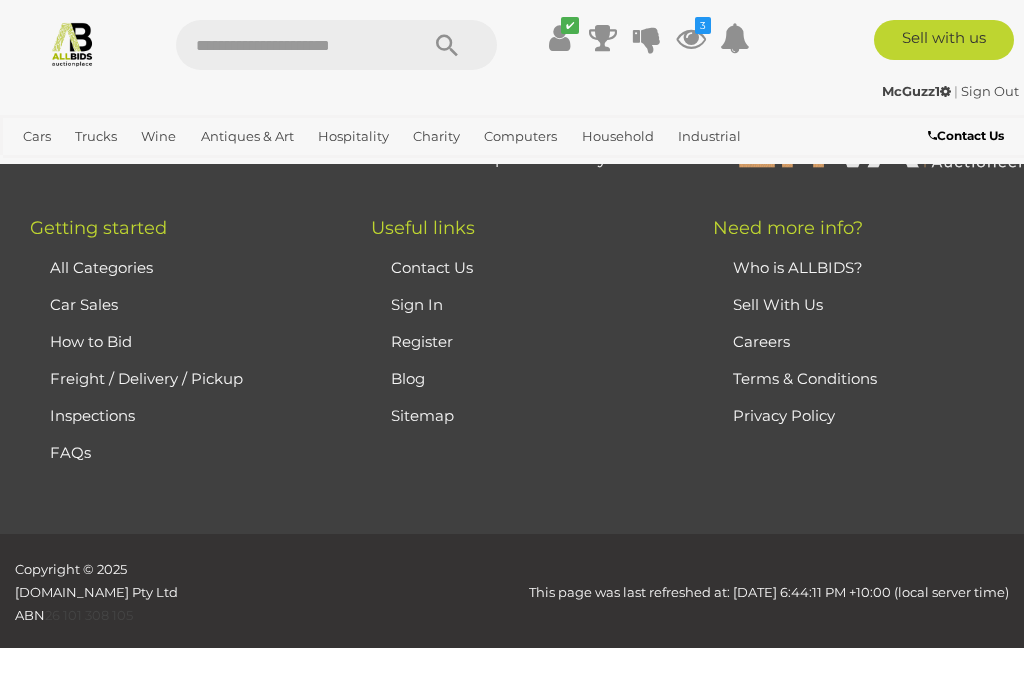 scroll, scrollTop: 140, scrollLeft: 0, axis: vertical 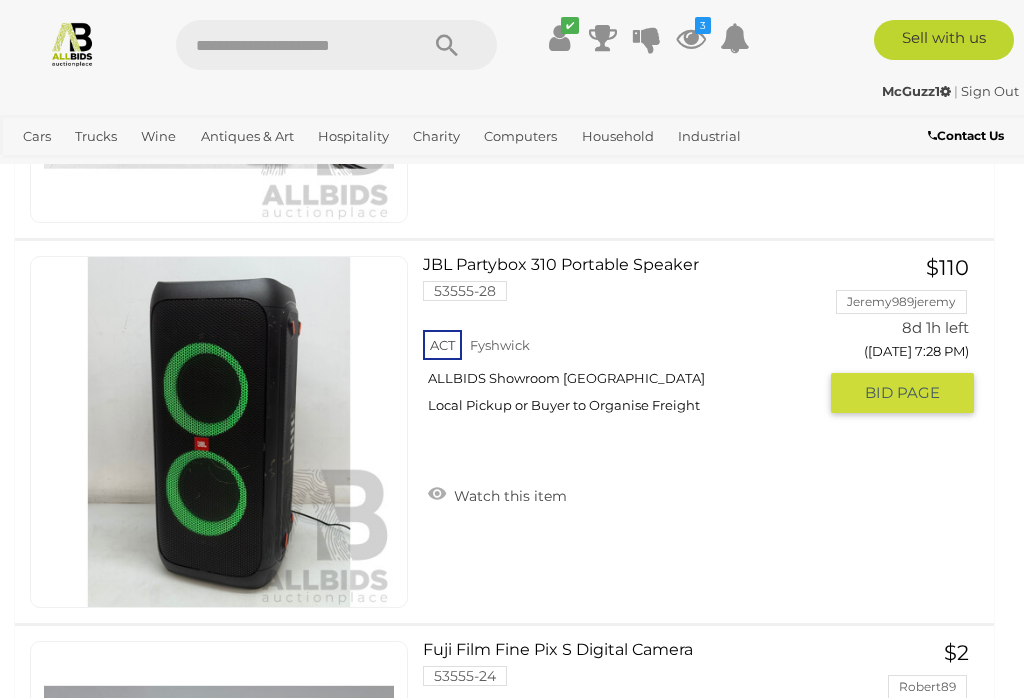 click at bounding box center (219, 432) 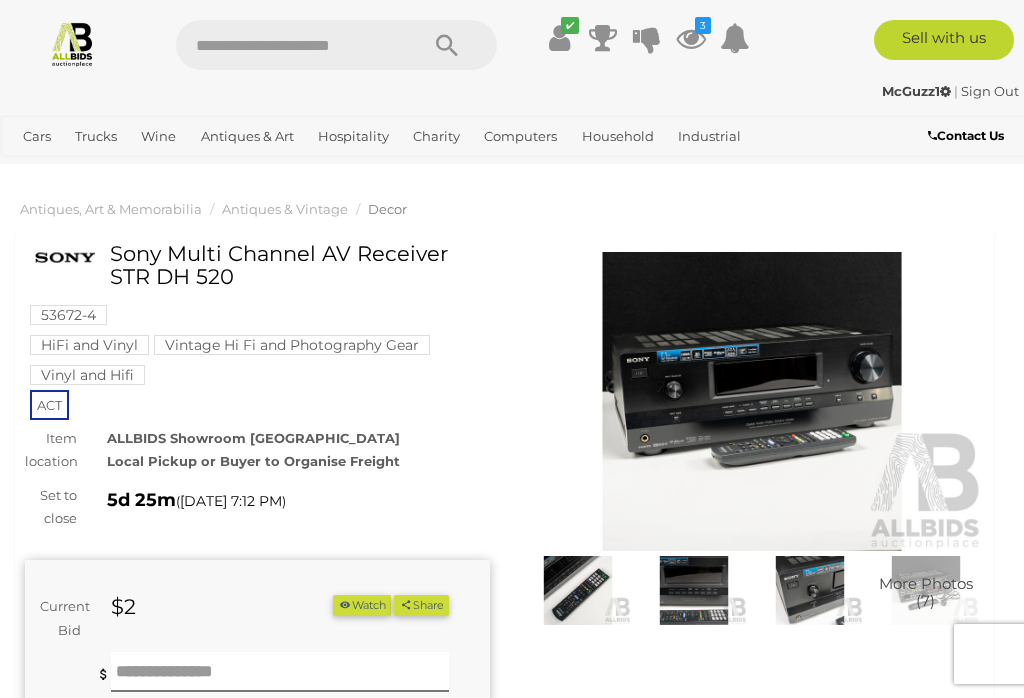 scroll, scrollTop: 0, scrollLeft: 0, axis: both 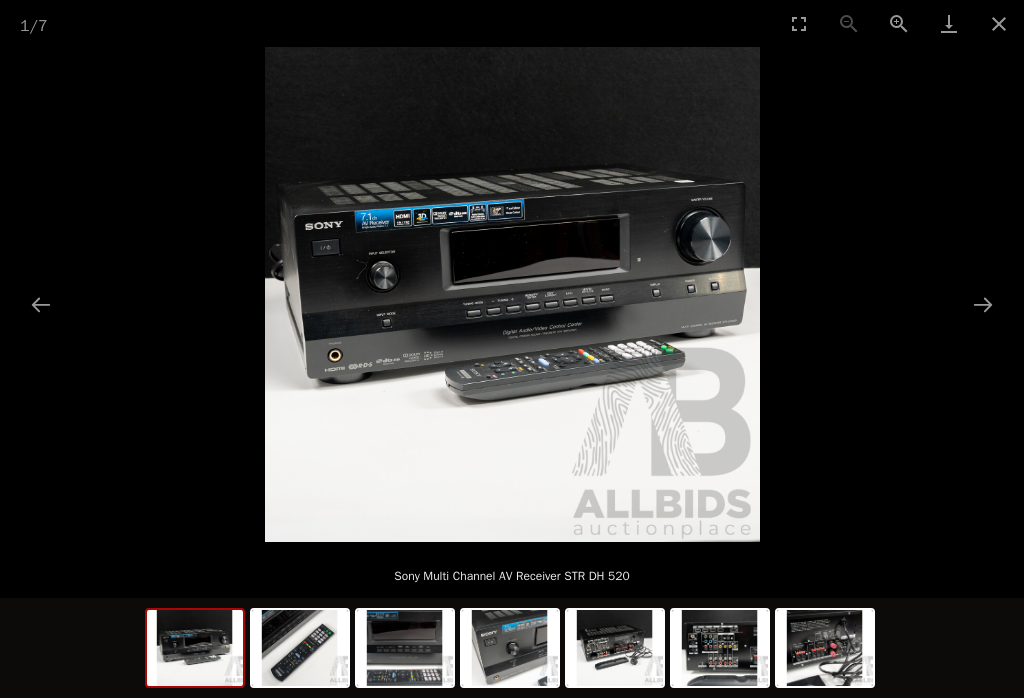click at bounding box center (983, 304) 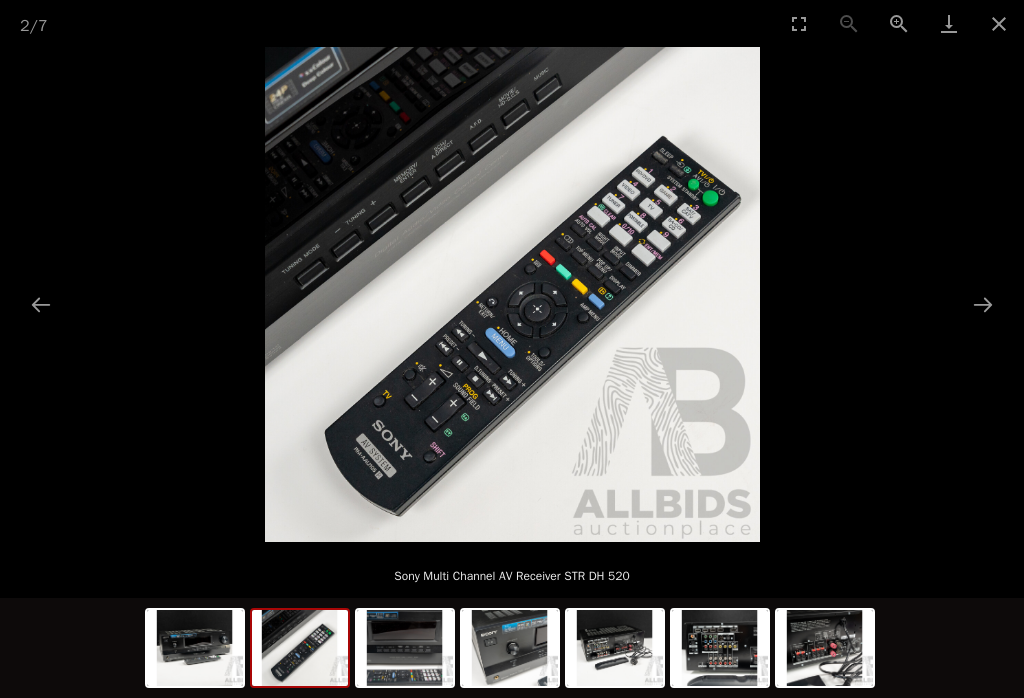 click at bounding box center [512, 294] 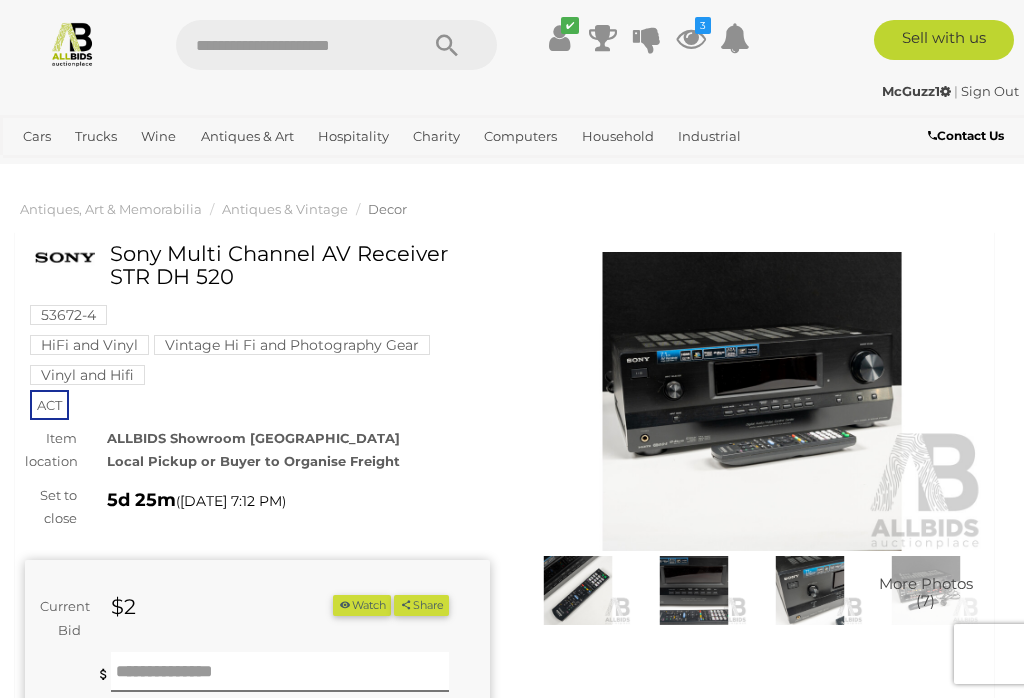 click at bounding box center [810, 590] 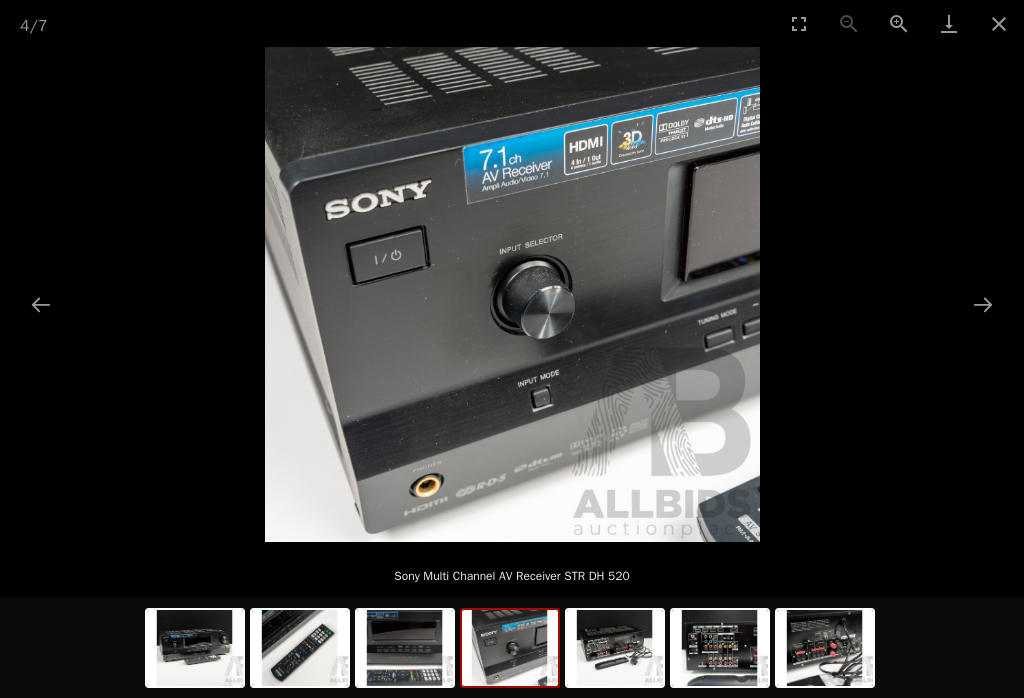 click at bounding box center (512, 294) 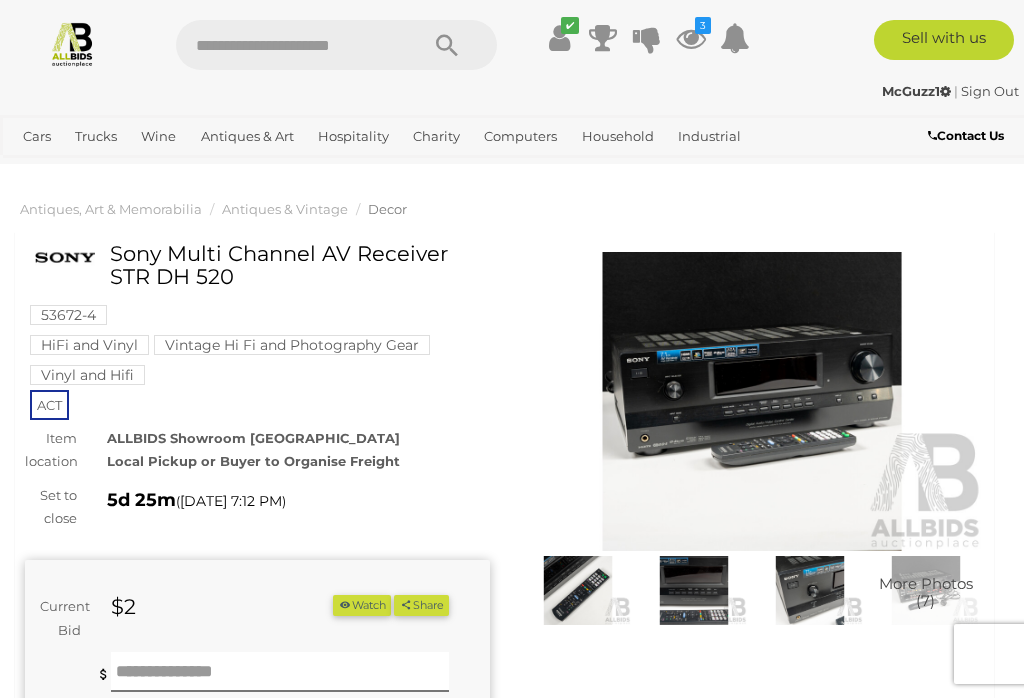 click at bounding box center (810, 590) 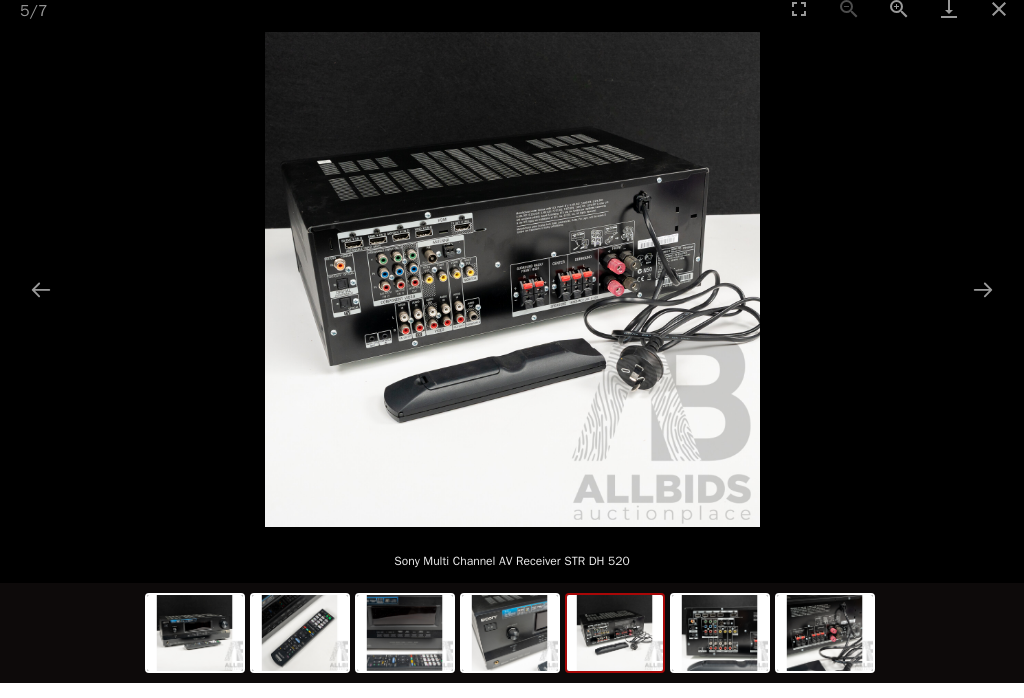 scroll, scrollTop: 25, scrollLeft: 0, axis: vertical 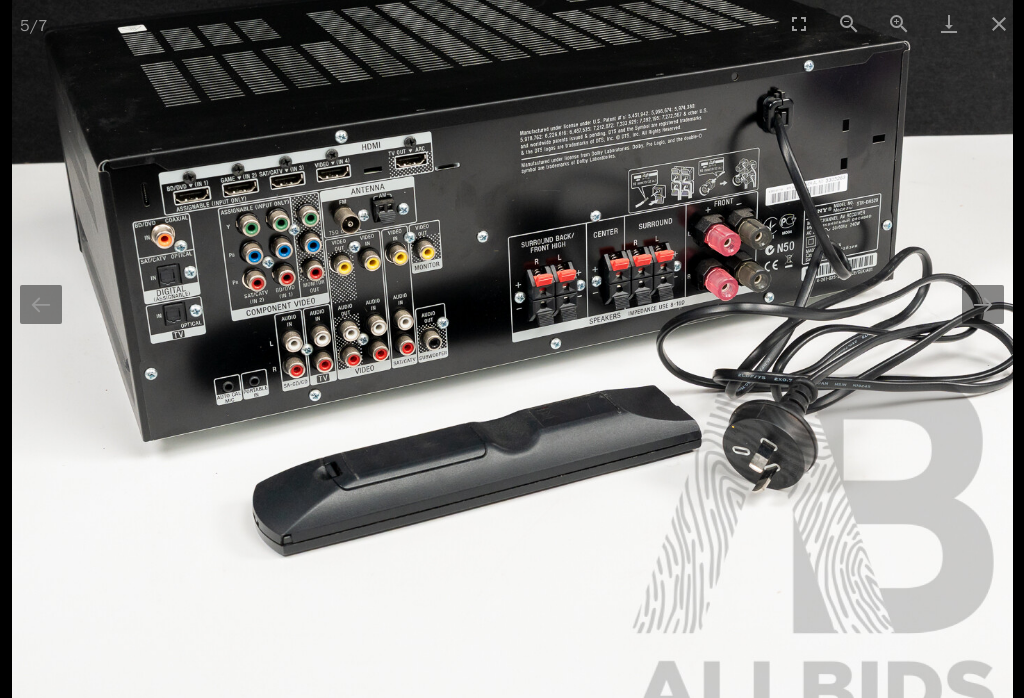 click at bounding box center (999, 23) 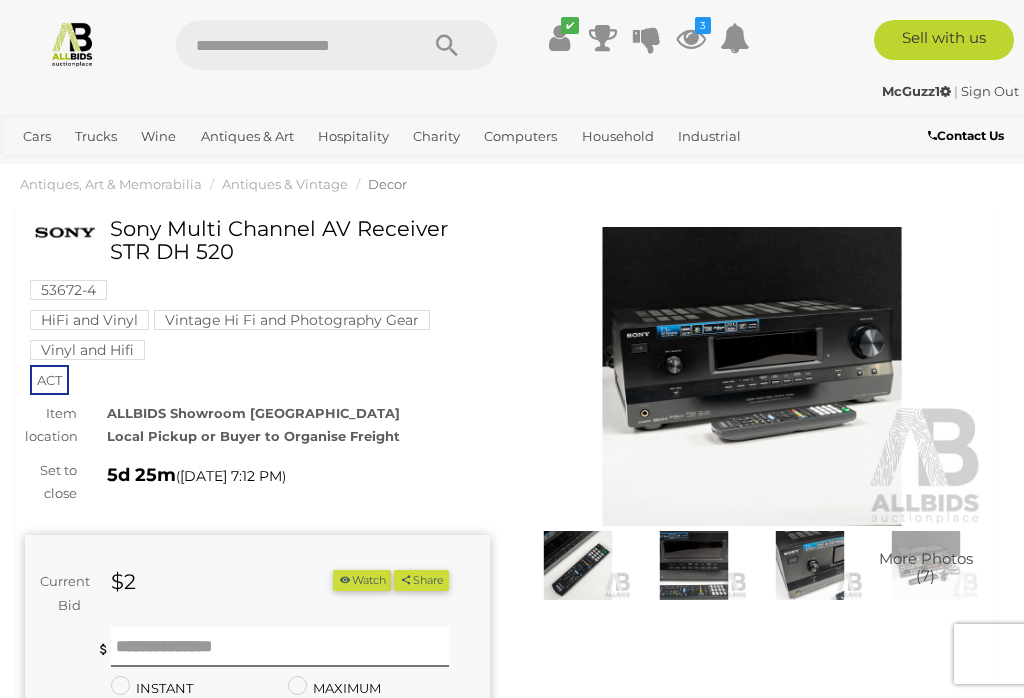 scroll, scrollTop: 0, scrollLeft: 0, axis: both 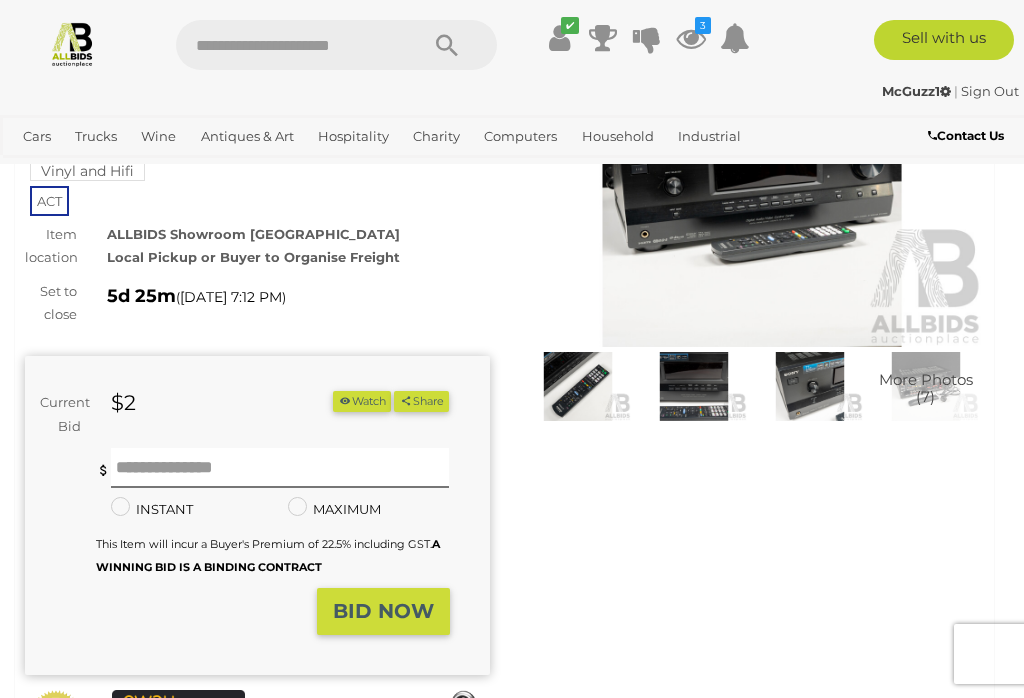 click on "Watch" at bounding box center (362, 401) 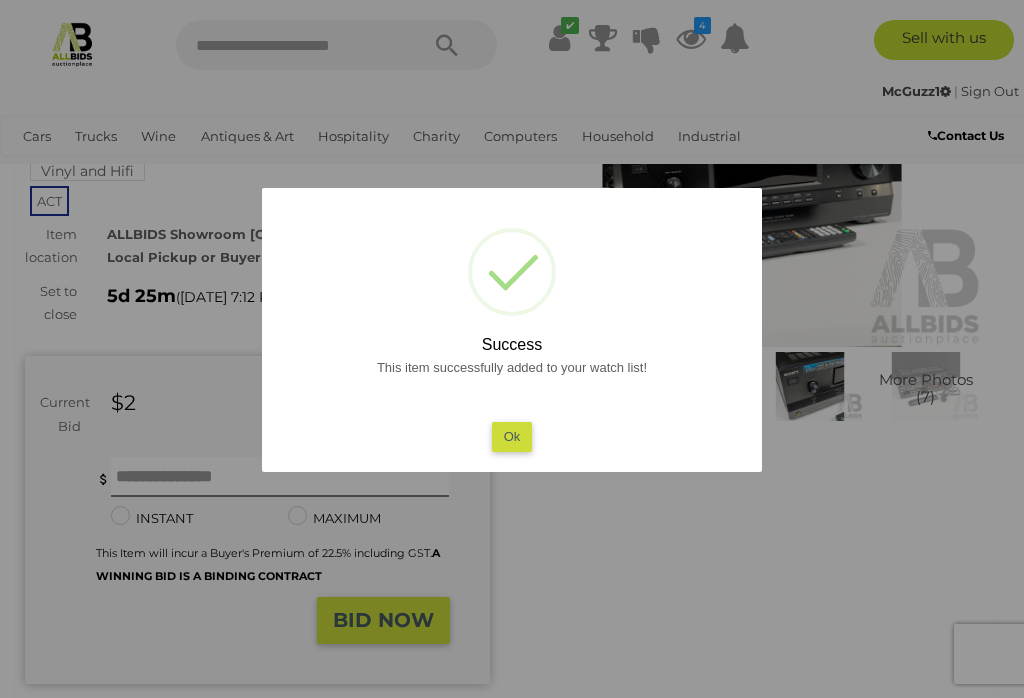 click on "Ok" at bounding box center (512, 436) 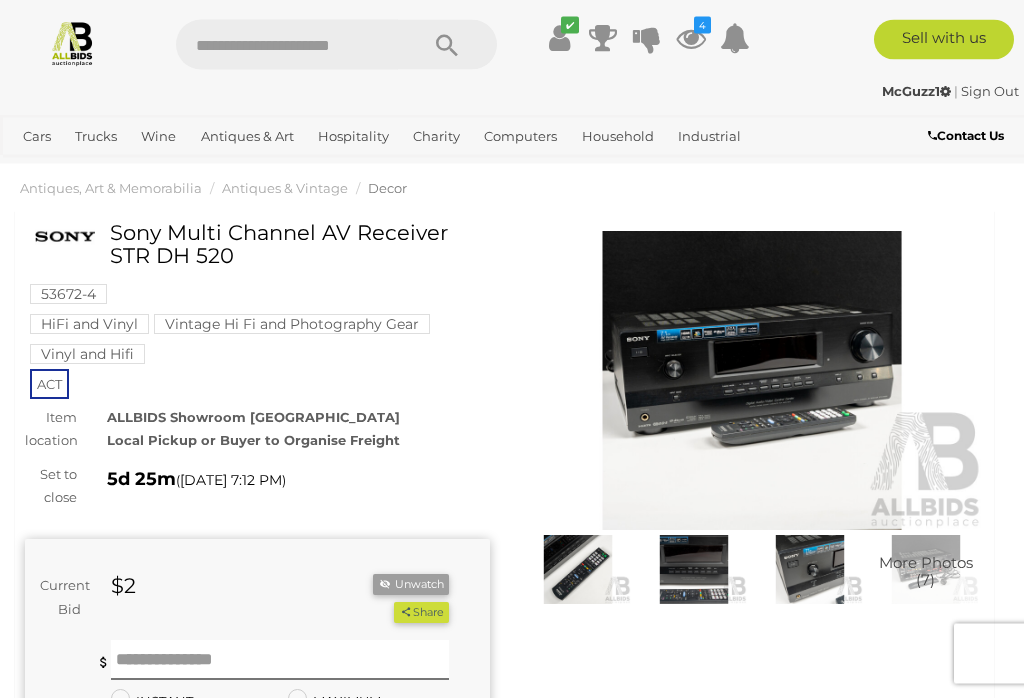 scroll, scrollTop: 0, scrollLeft: 0, axis: both 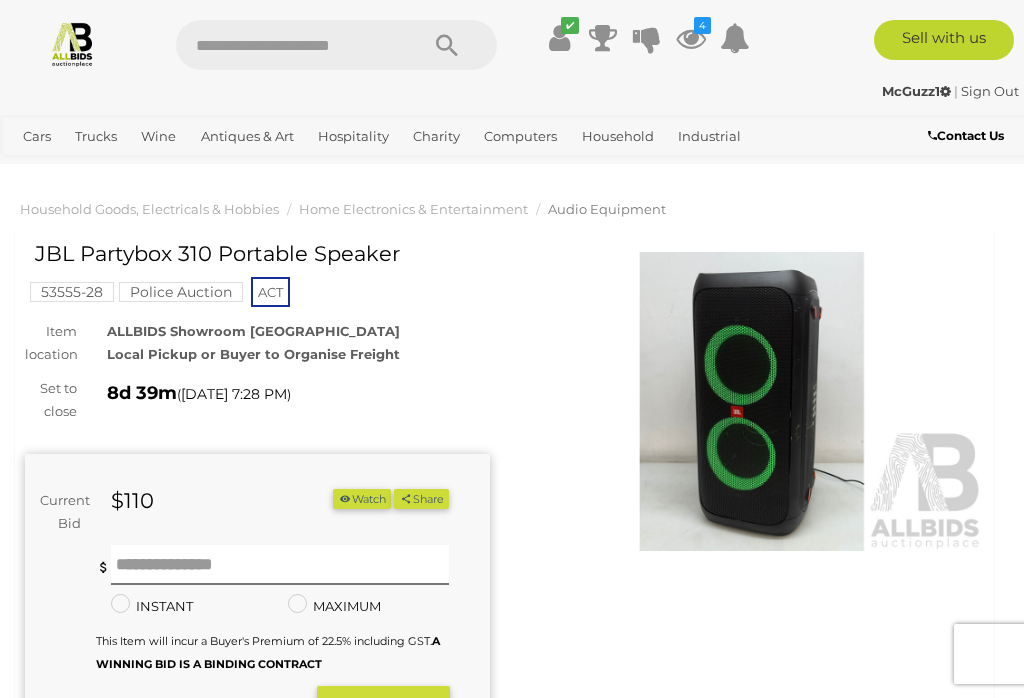 click on "View All Trucks  Auctions" at bounding box center (0, 0) 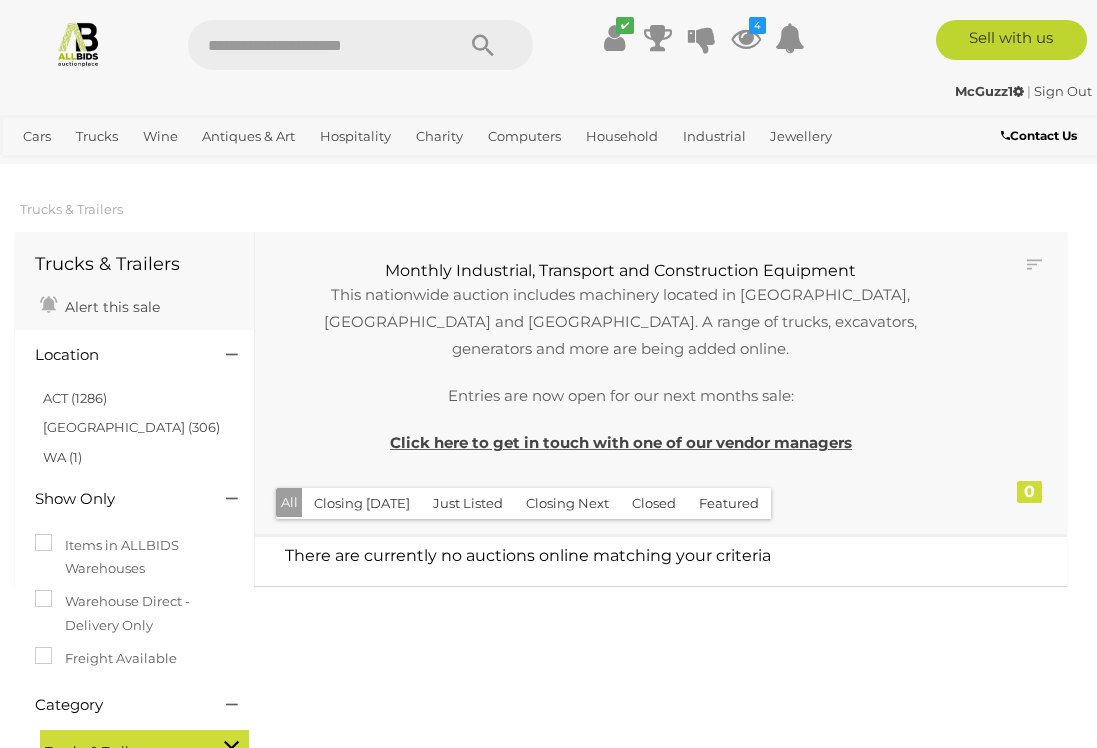scroll, scrollTop: 5, scrollLeft: 0, axis: vertical 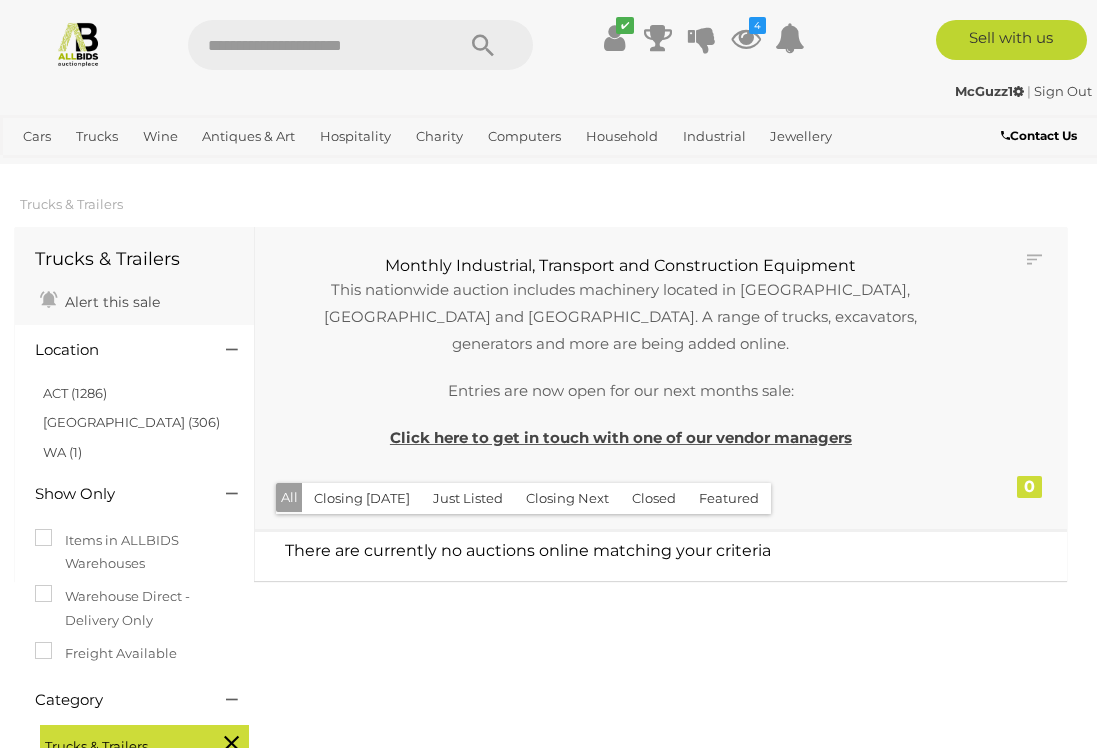 click on "4" at bounding box center (757, 25) 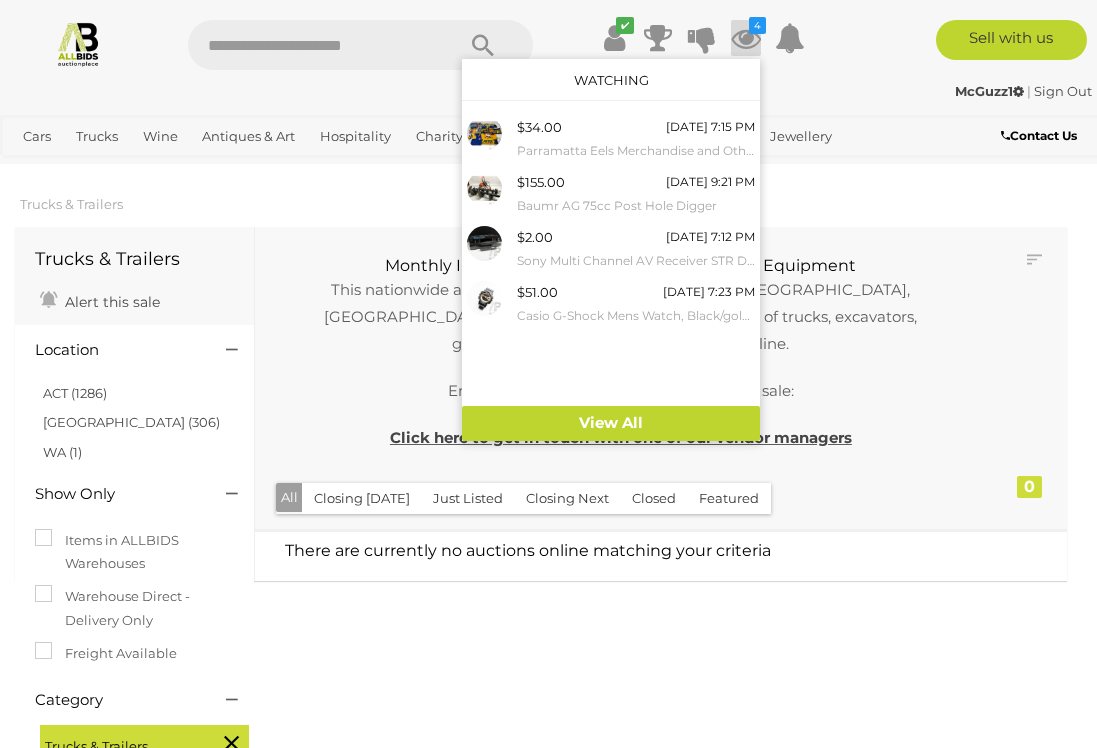 click on "View All" at bounding box center [611, 423] 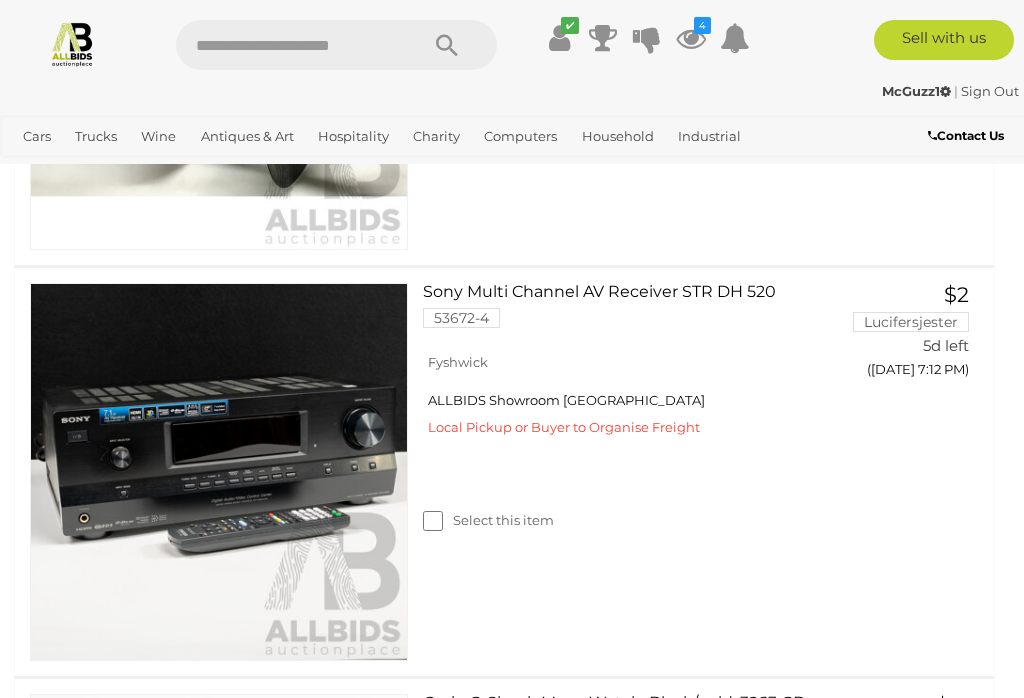 scroll, scrollTop: 1152, scrollLeft: 0, axis: vertical 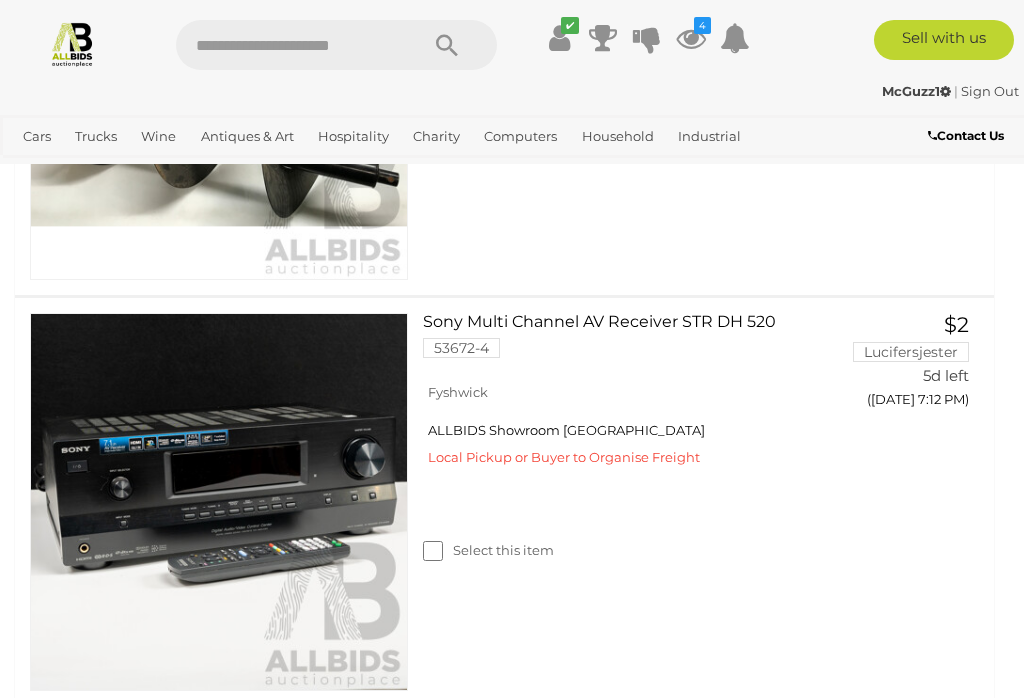 click at bounding box center [287, 45] 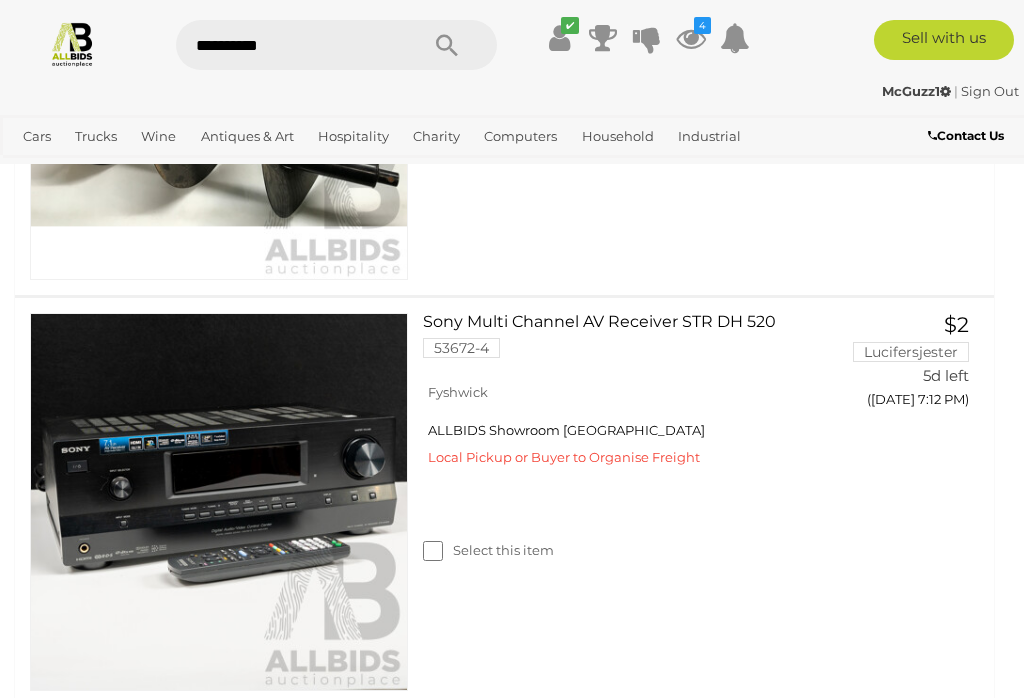 type on "*********" 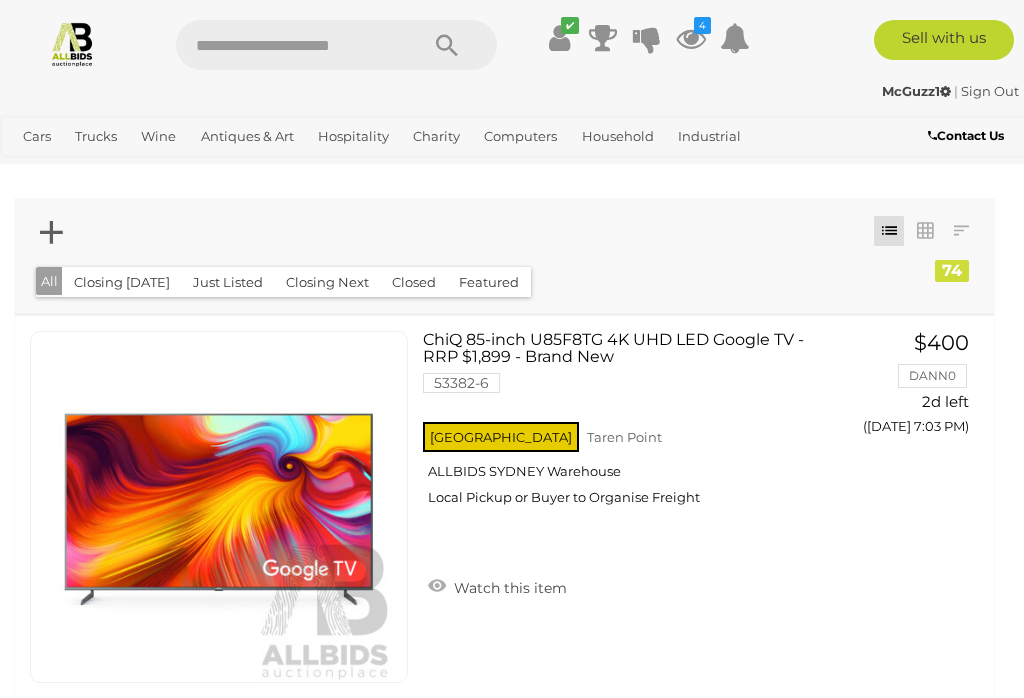 scroll, scrollTop: 0, scrollLeft: 0, axis: both 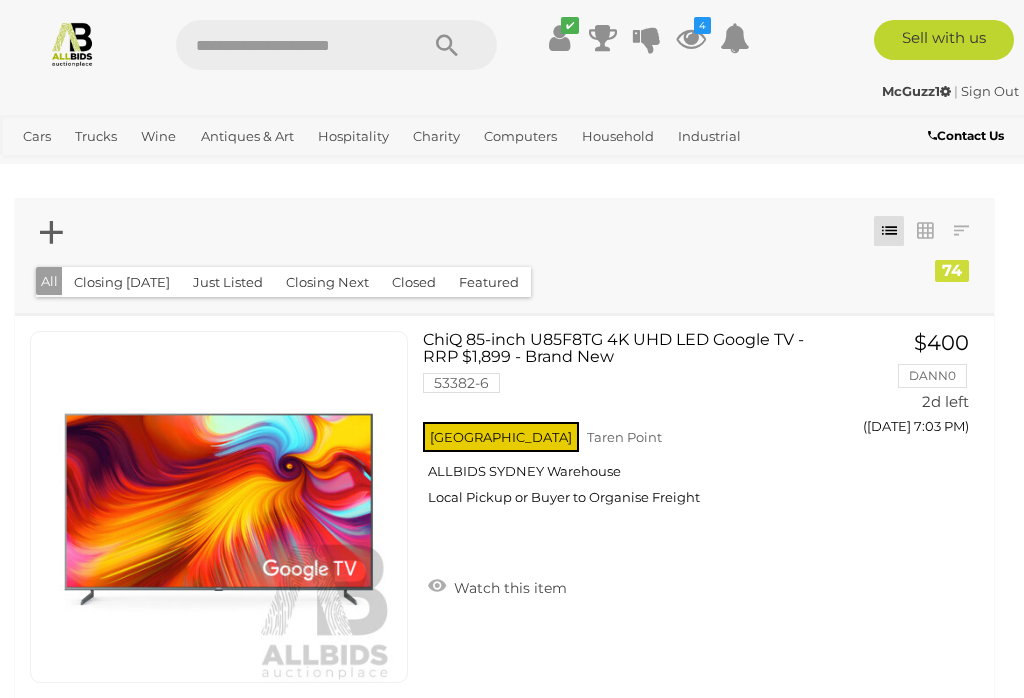 click at bounding box center [504, 233] 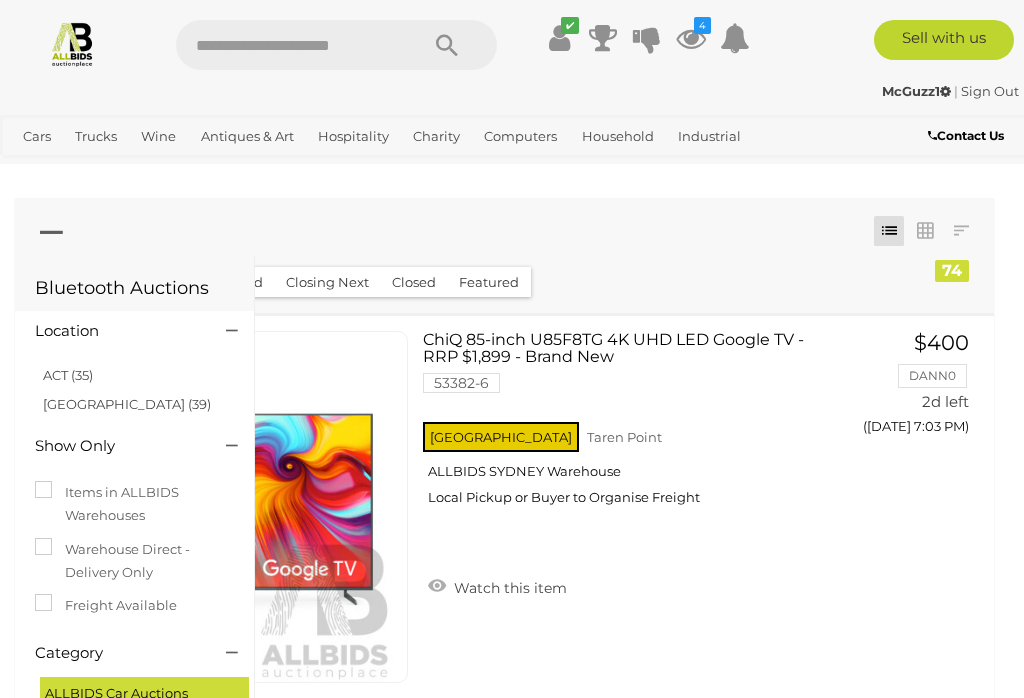 click on "ACT (35)" at bounding box center [68, 375] 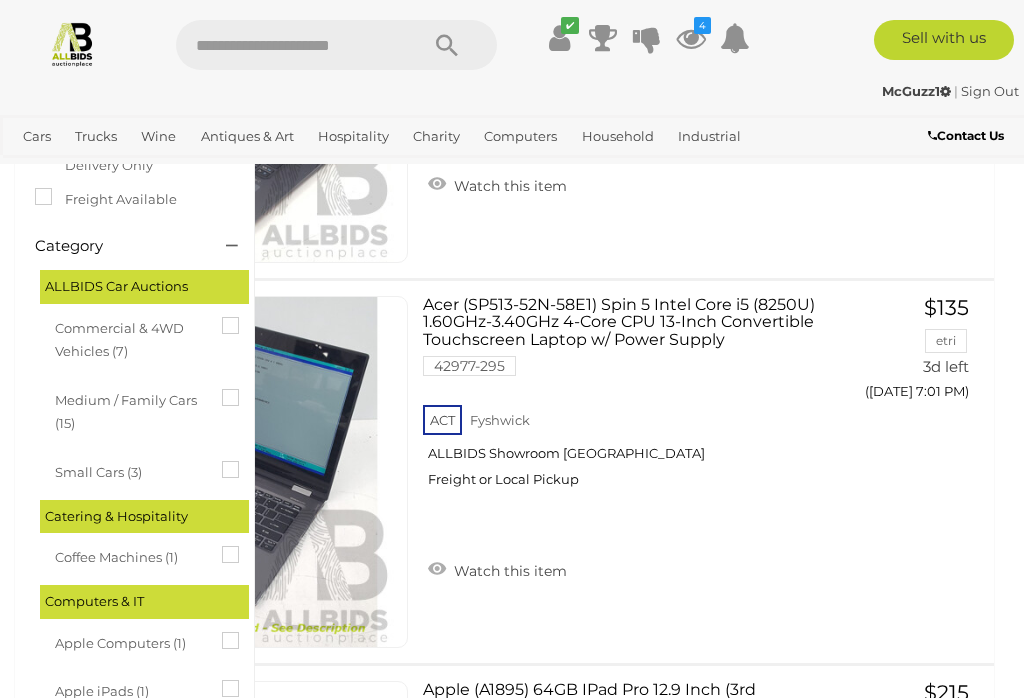 scroll, scrollTop: 0, scrollLeft: 0, axis: both 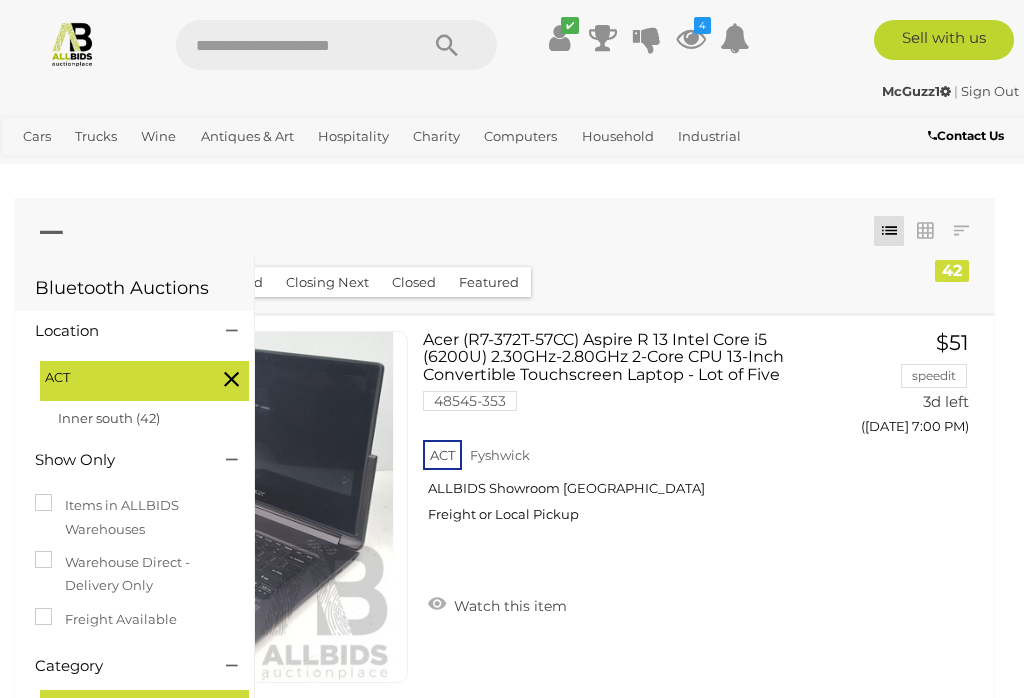 click at bounding box center [51, 232] 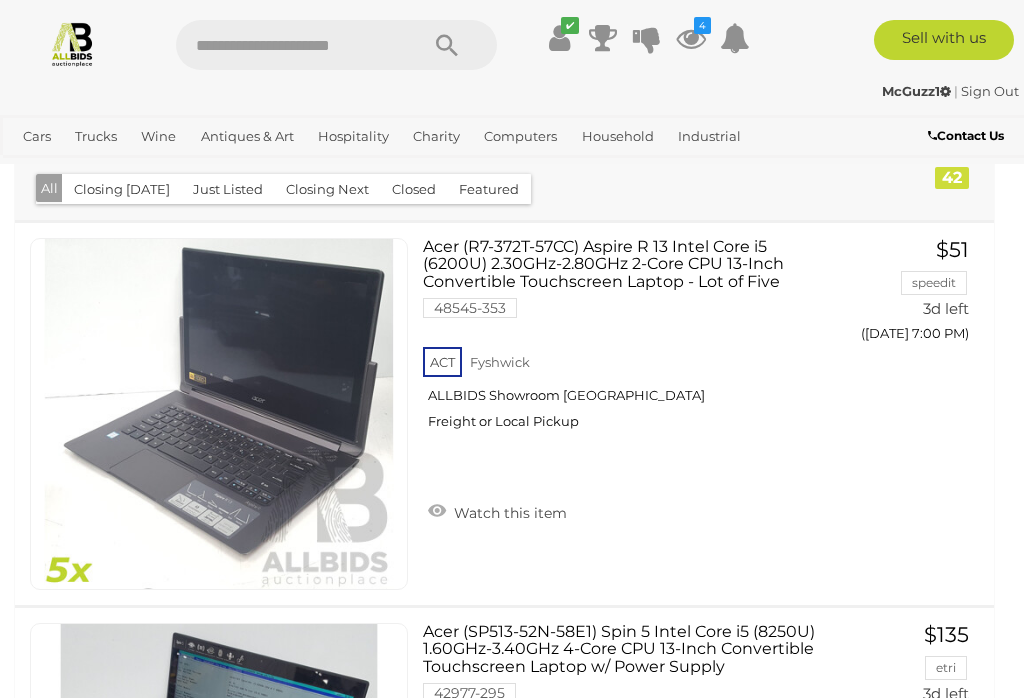 scroll, scrollTop: 0, scrollLeft: 0, axis: both 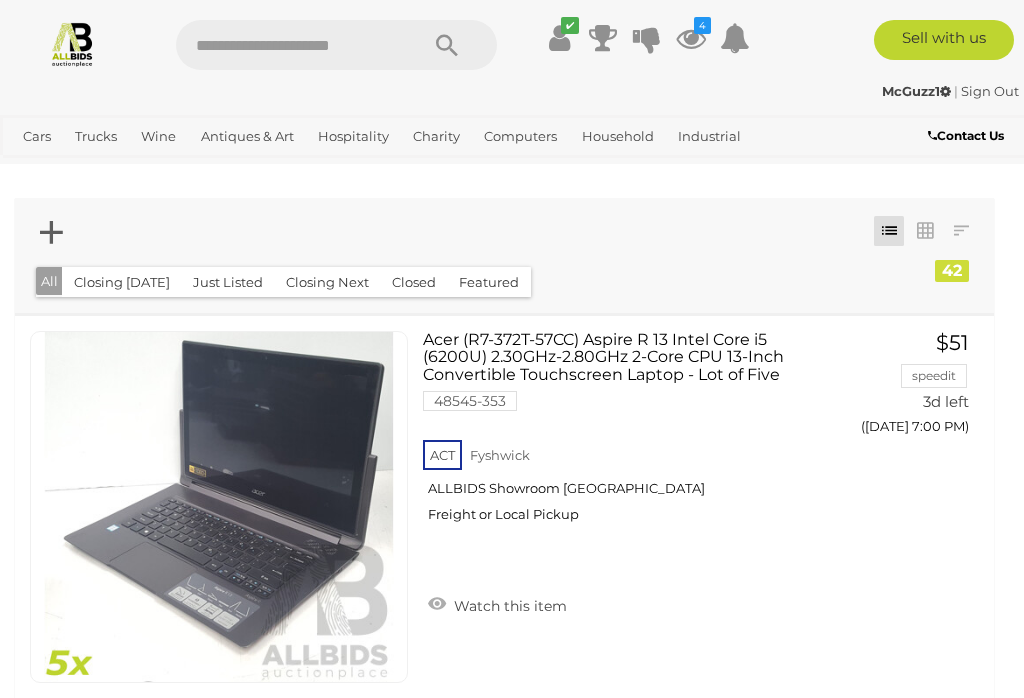 click on "Home Electronics & Entertainment" at bounding box center (0, 0) 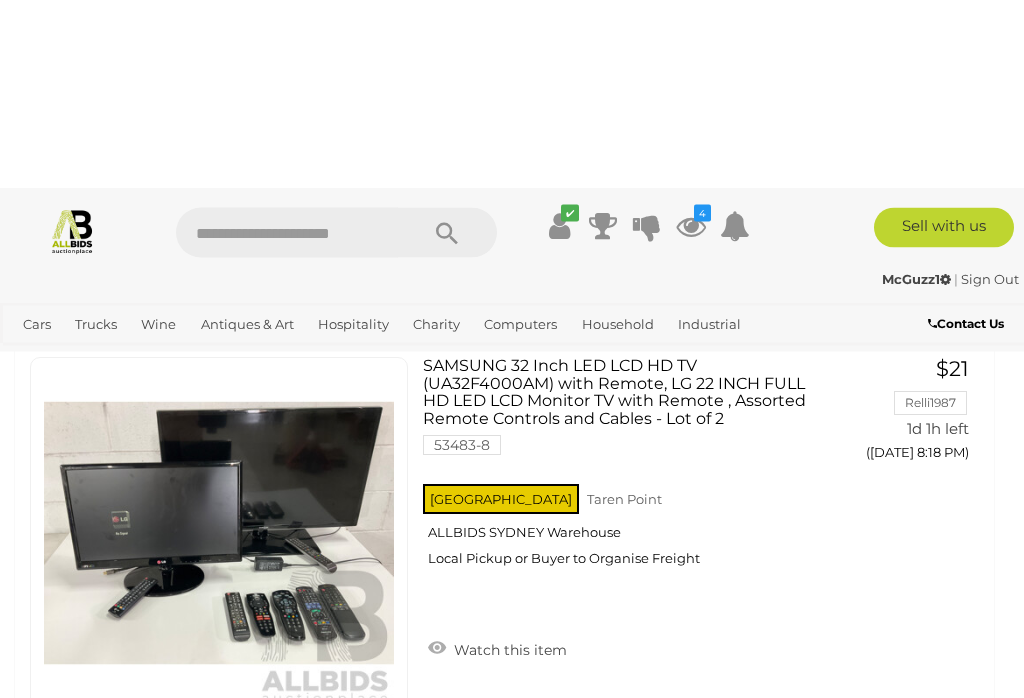scroll, scrollTop: 0, scrollLeft: 0, axis: both 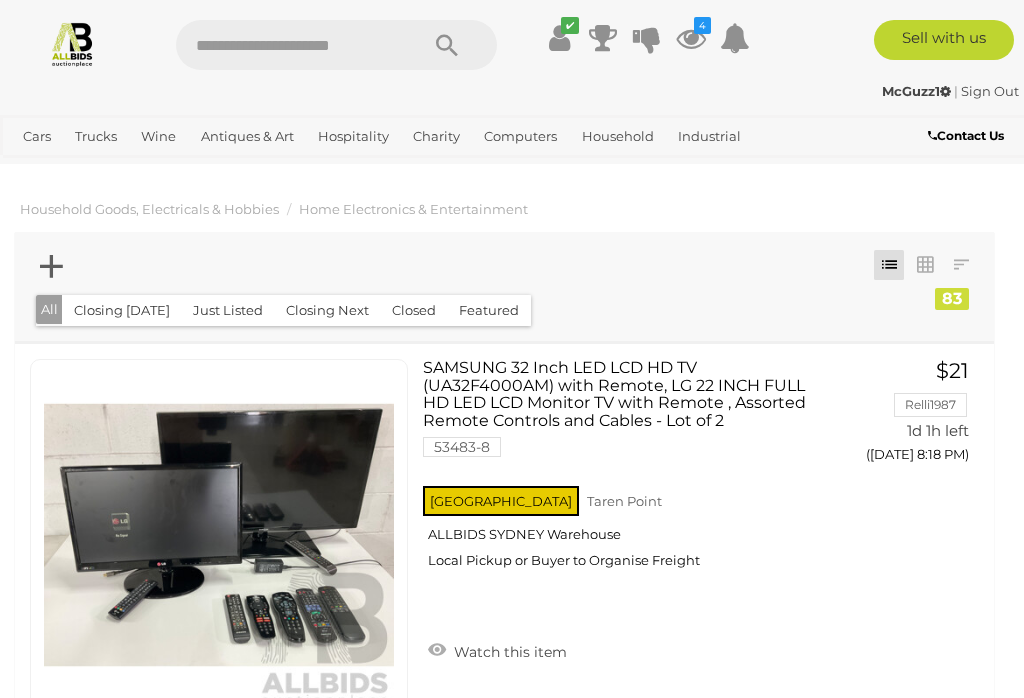click at bounding box center (51, 266) 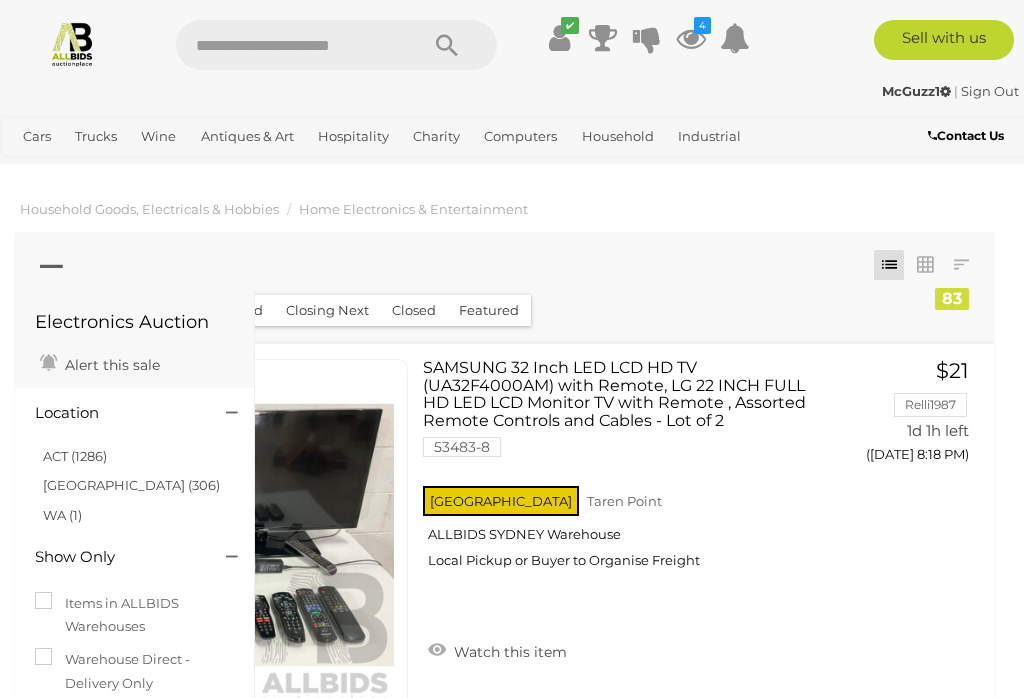 click on "ACT (1286)" at bounding box center [75, 456] 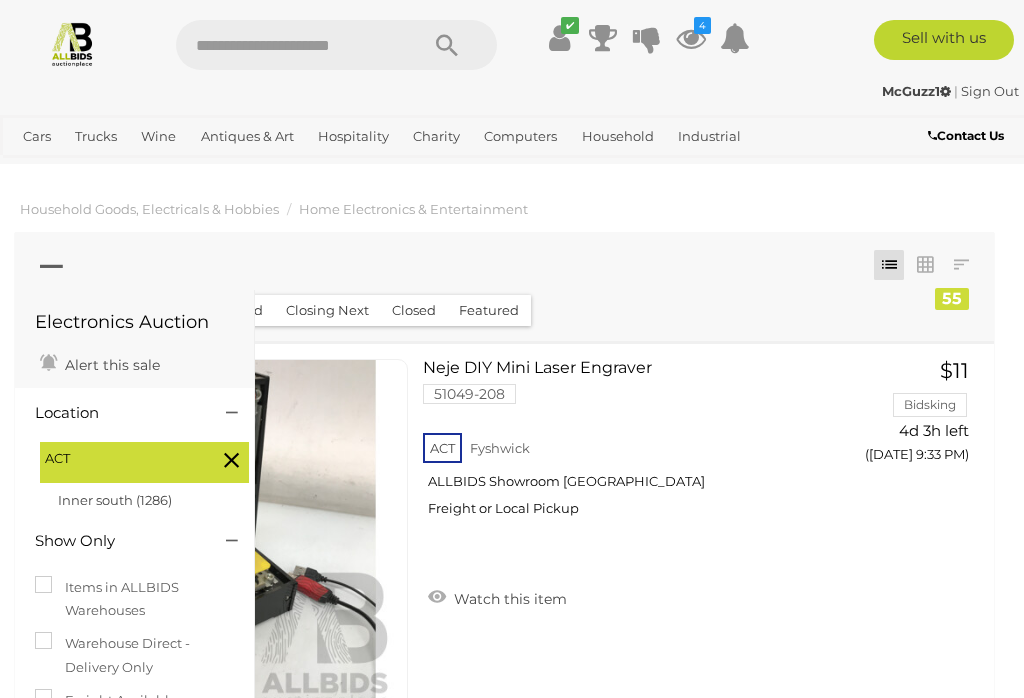 click at bounding box center [51, 266] 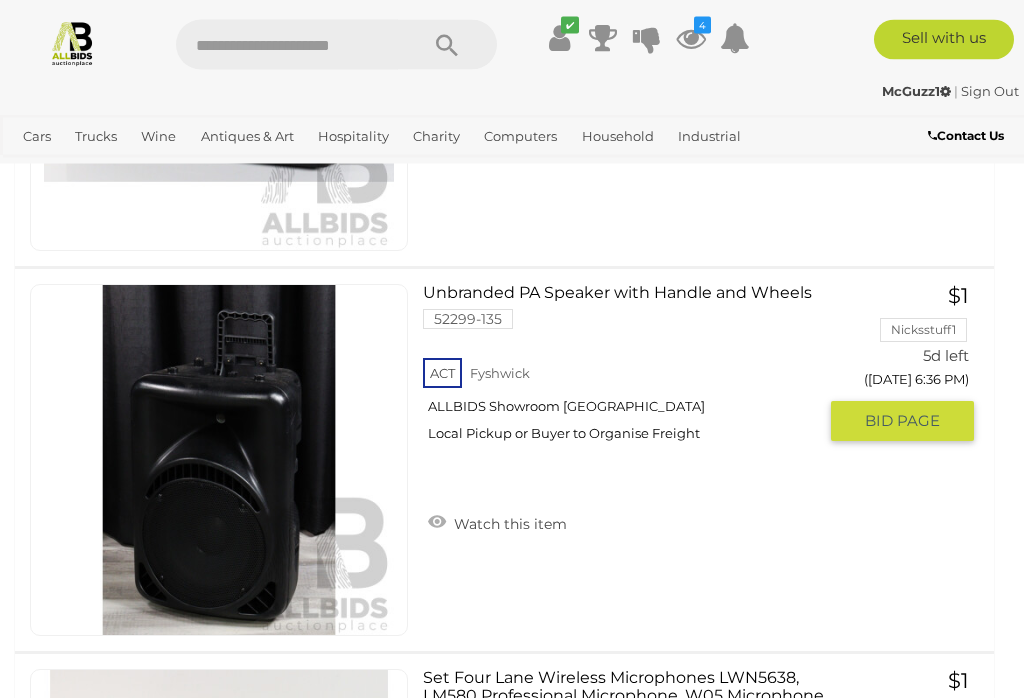 scroll, scrollTop: 3155, scrollLeft: 0, axis: vertical 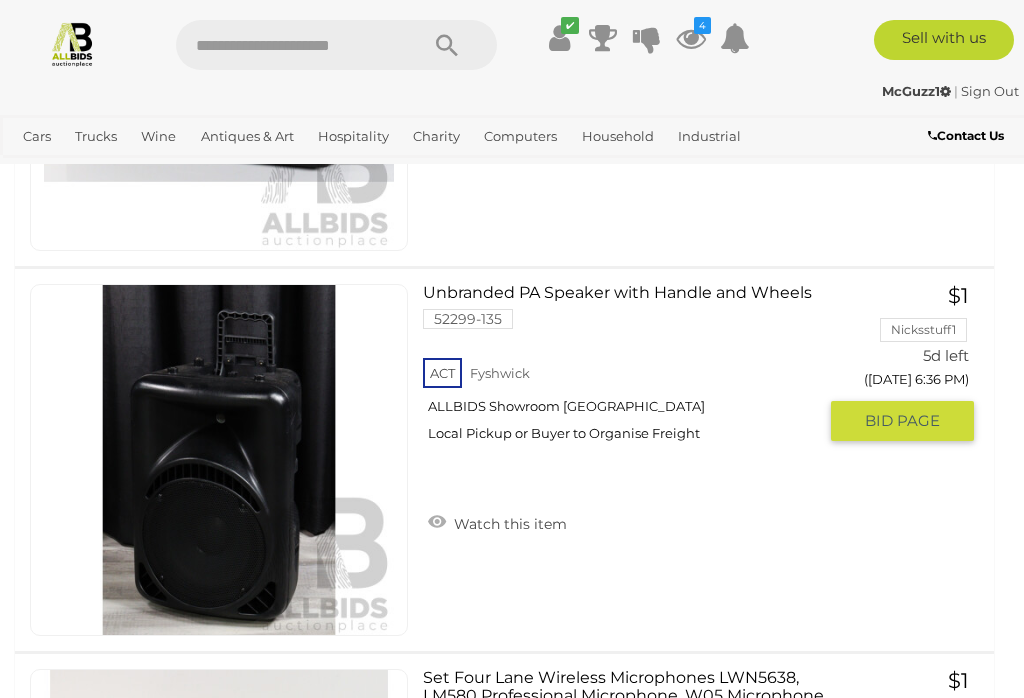 click on "Unbranded PA Speaker with Handle and Wheels
52299-135
ACT
Fyshwick ALLBIDS Showroom Fyshwick" at bounding box center [627, 370] 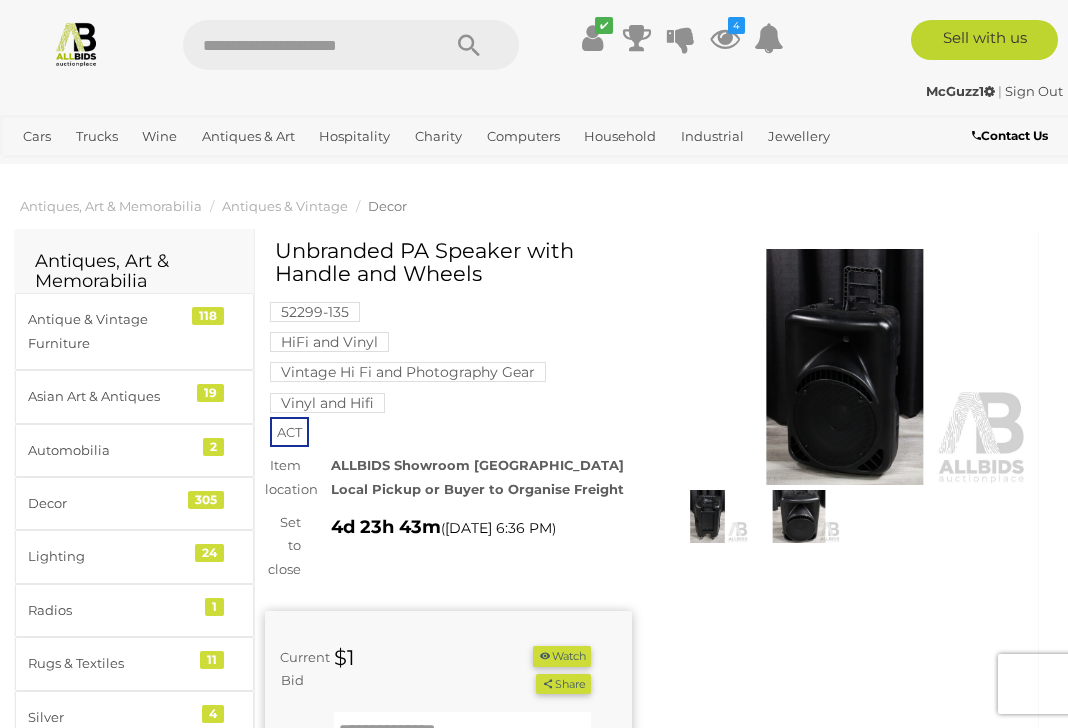 scroll, scrollTop: 3, scrollLeft: 0, axis: vertical 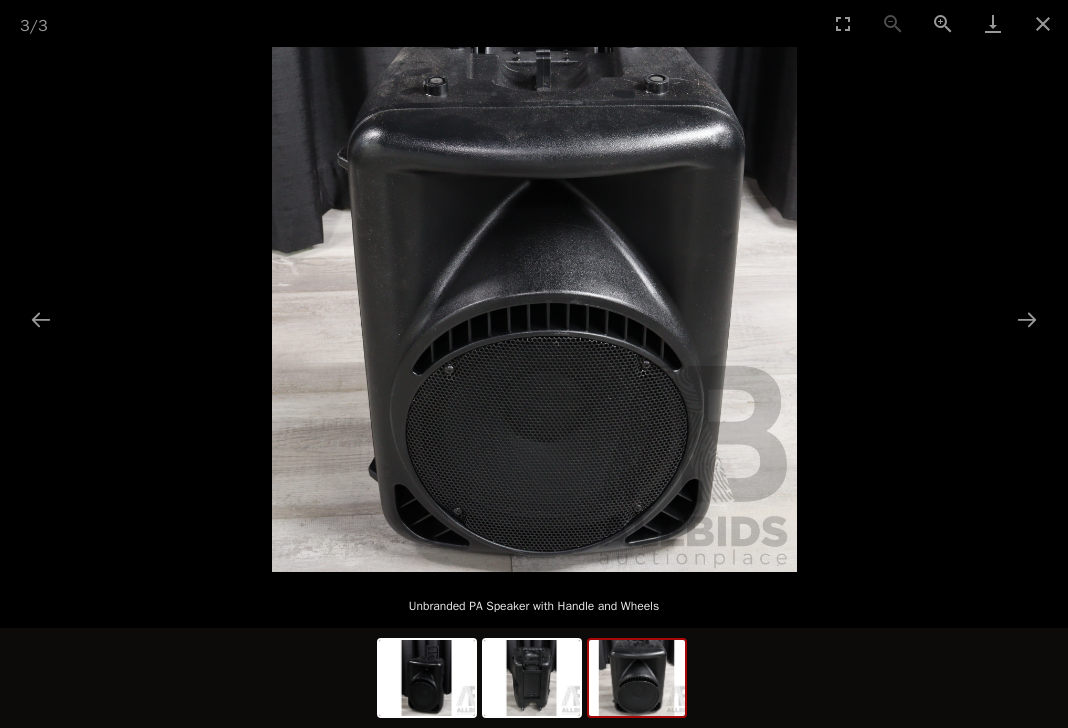 click at bounding box center [1027, 319] 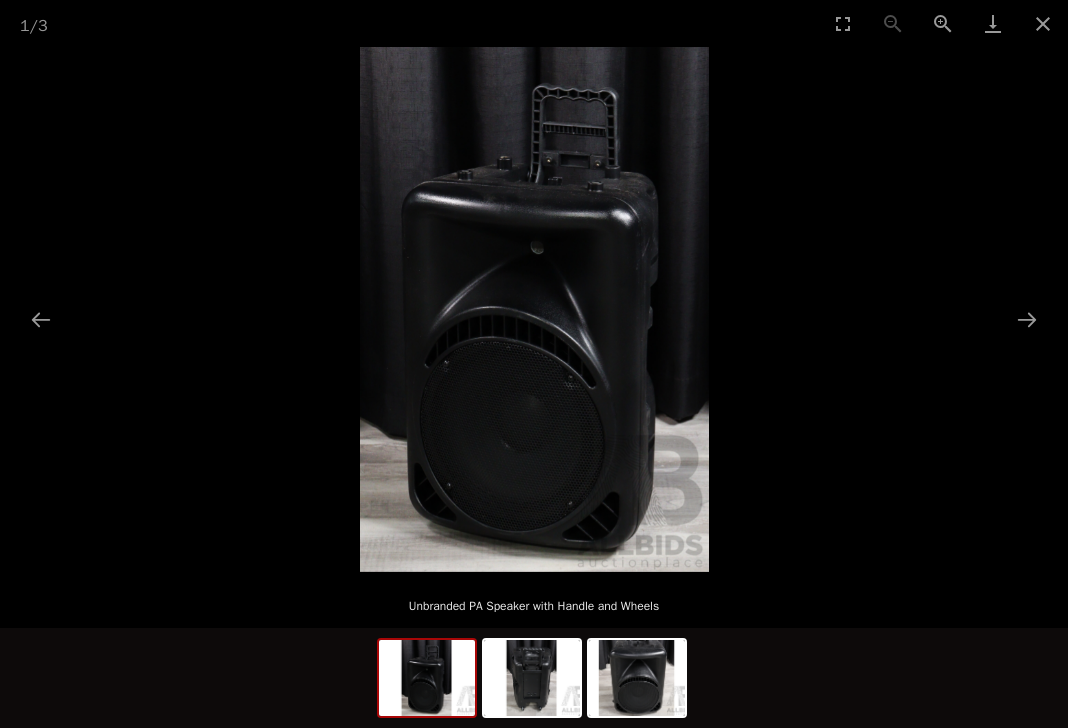click at bounding box center [1027, 319] 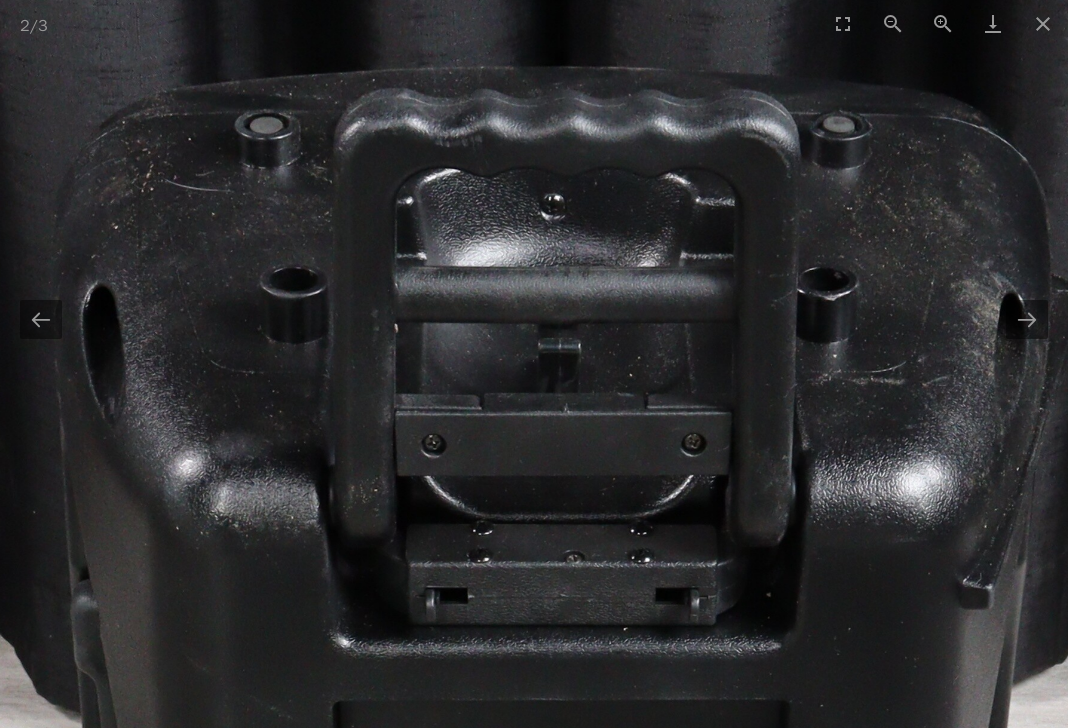 click at bounding box center [41, 319] 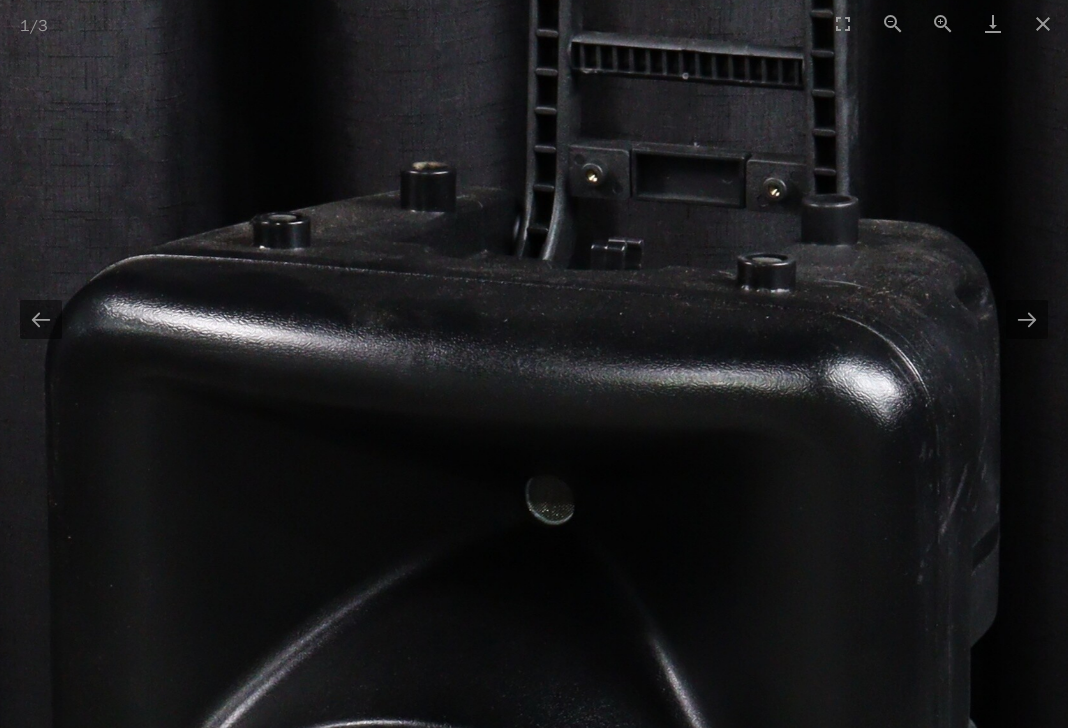 click at bounding box center [41, 319] 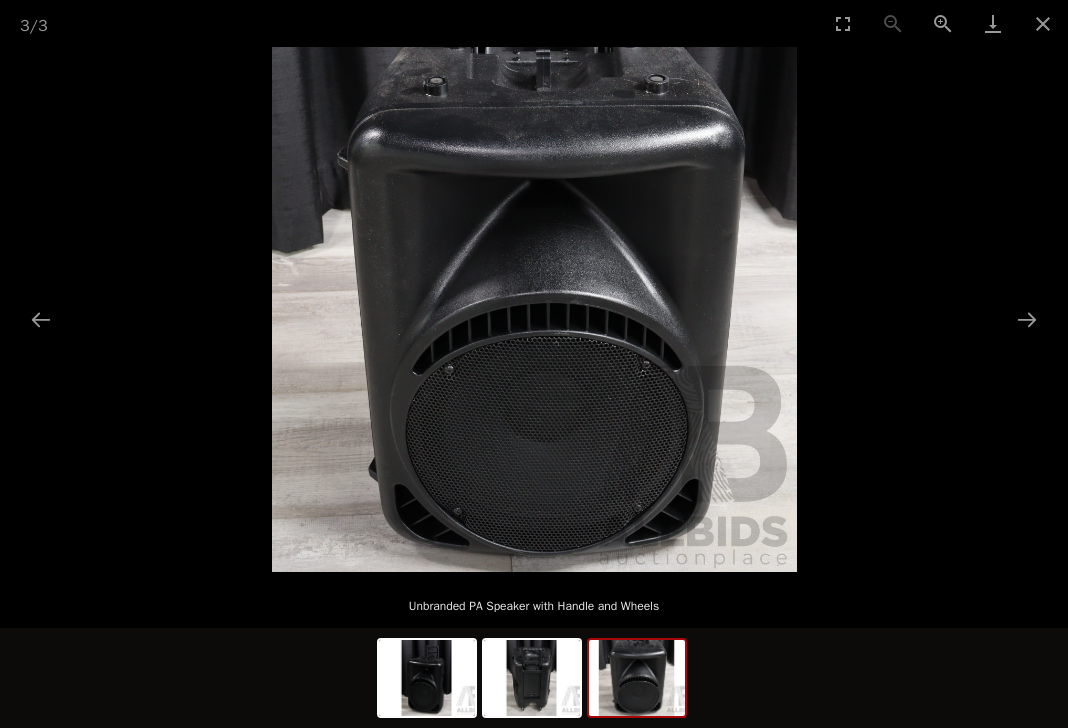 click at bounding box center [41, 319] 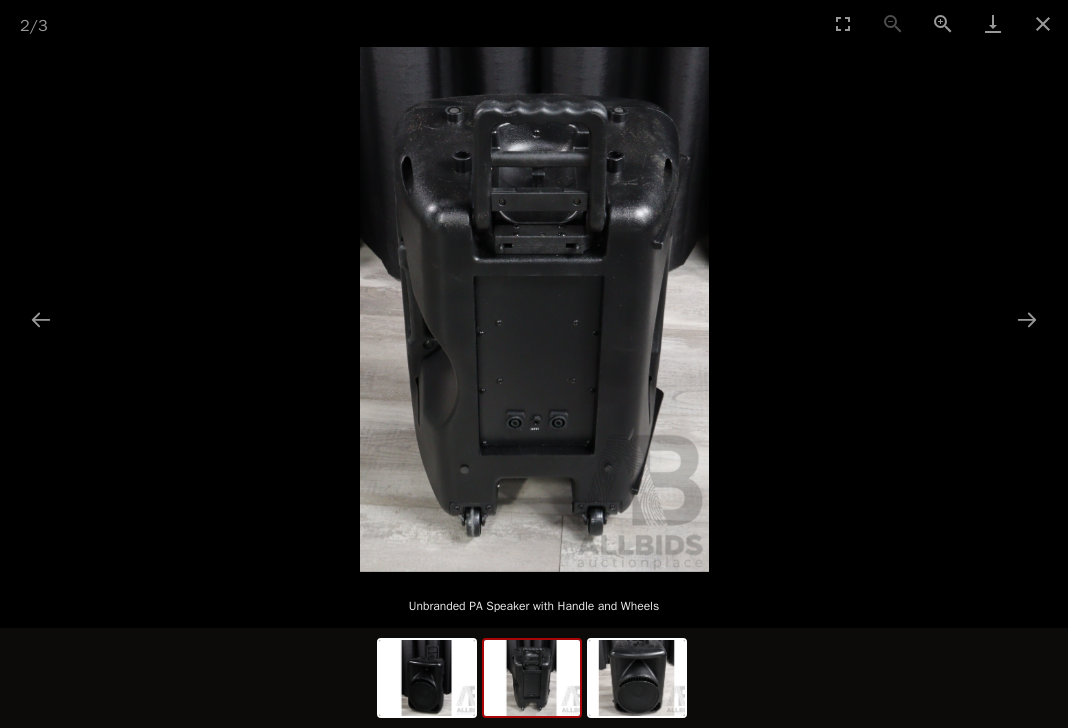 click at bounding box center (41, 319) 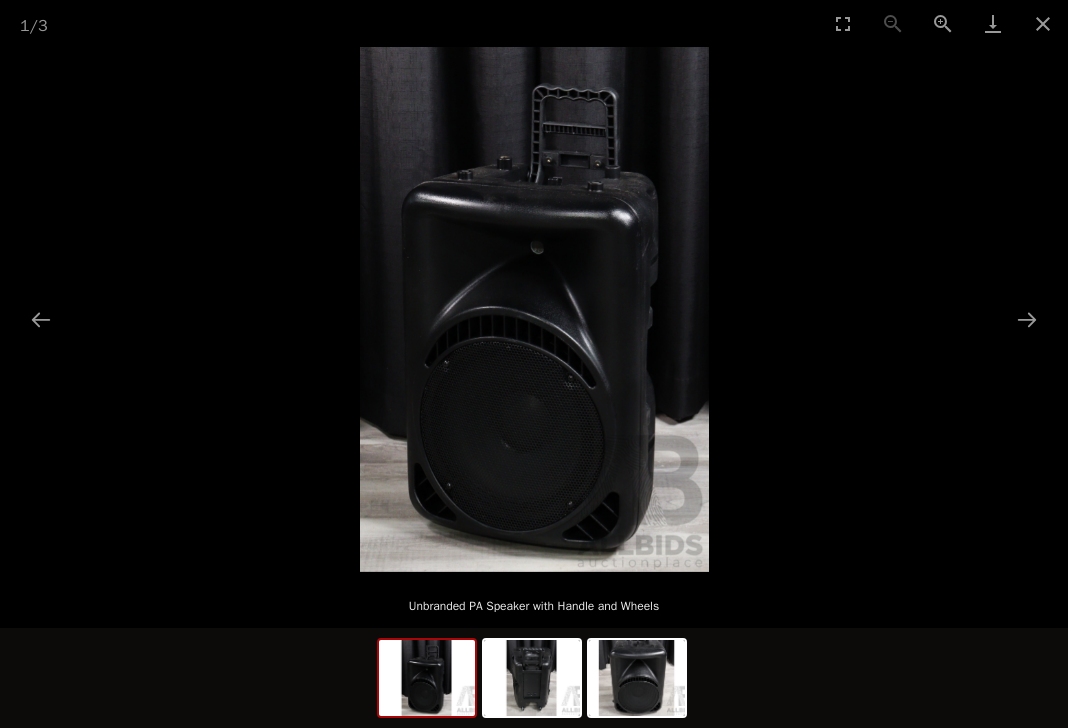 click at bounding box center [1043, 23] 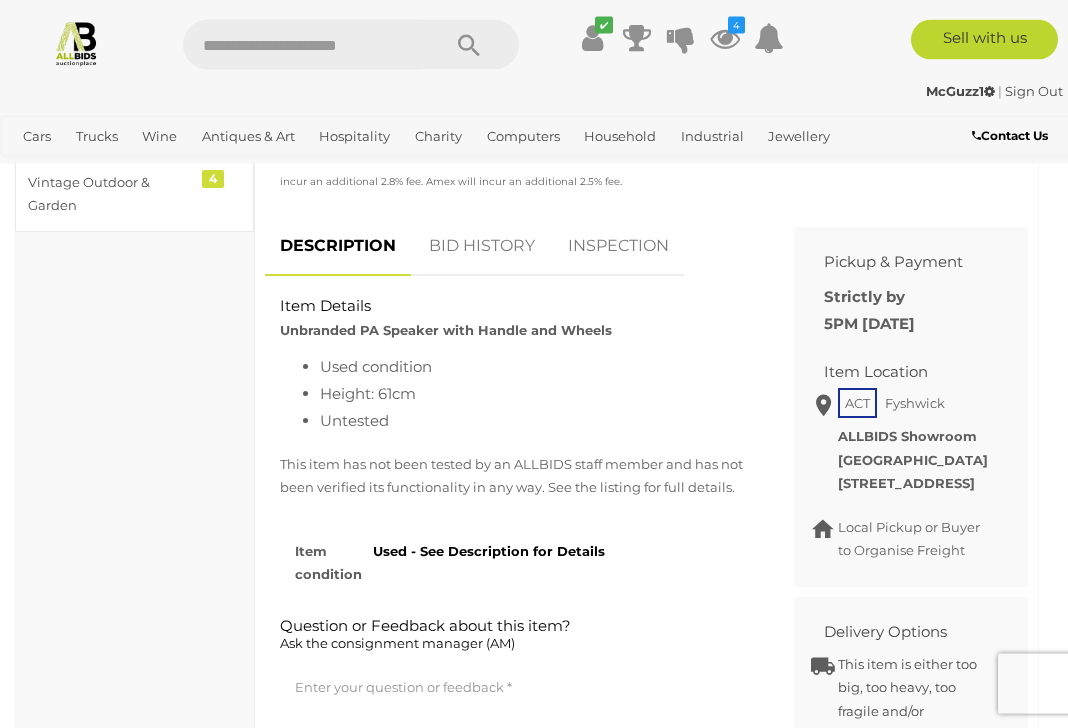 scroll, scrollTop: 875, scrollLeft: 0, axis: vertical 